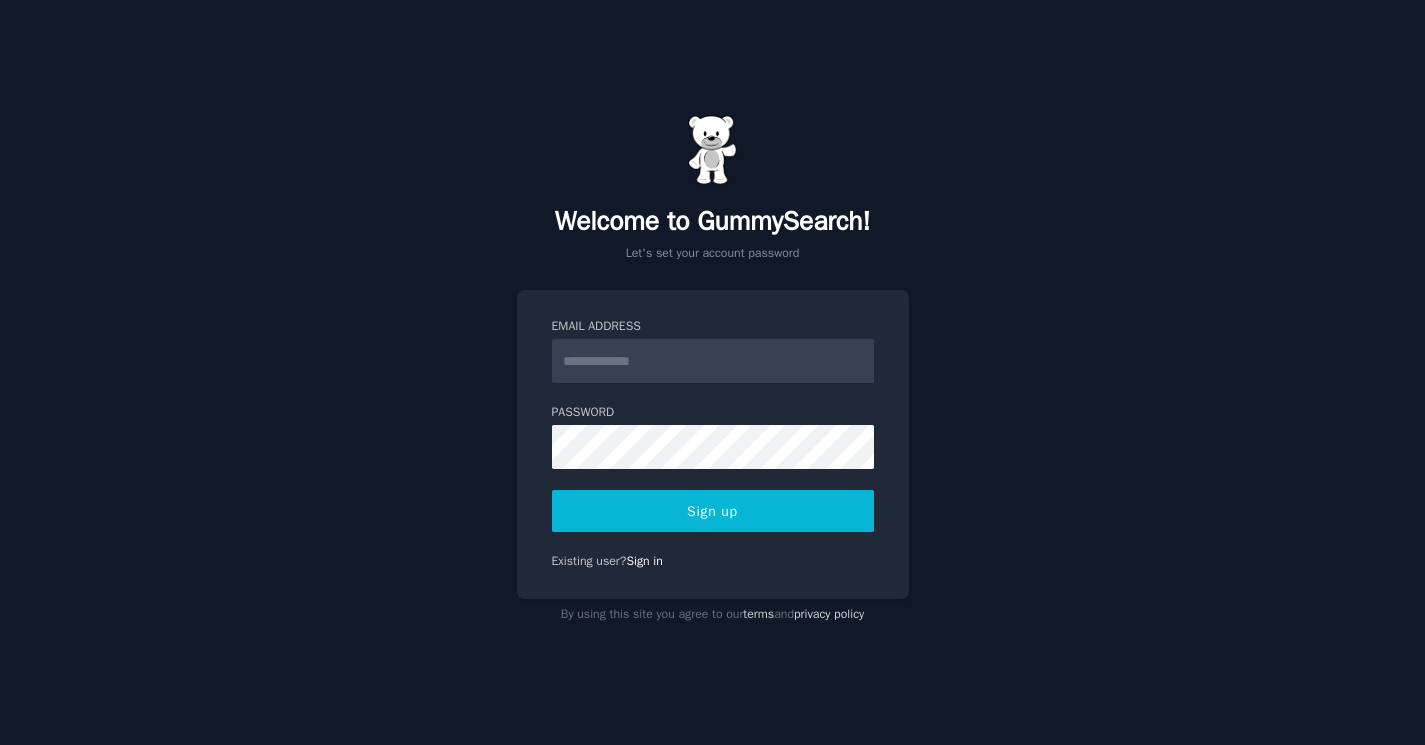 scroll, scrollTop: 0, scrollLeft: 0, axis: both 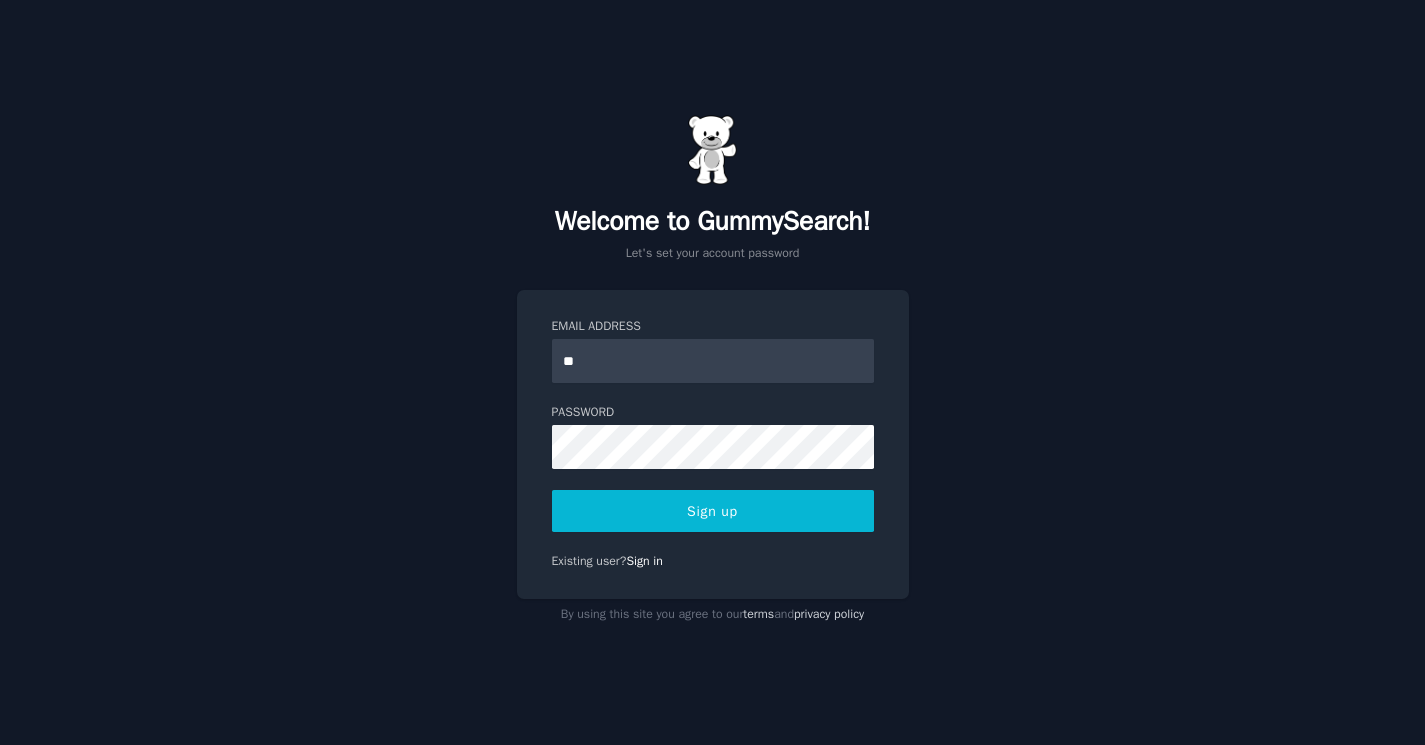 type on "**********" 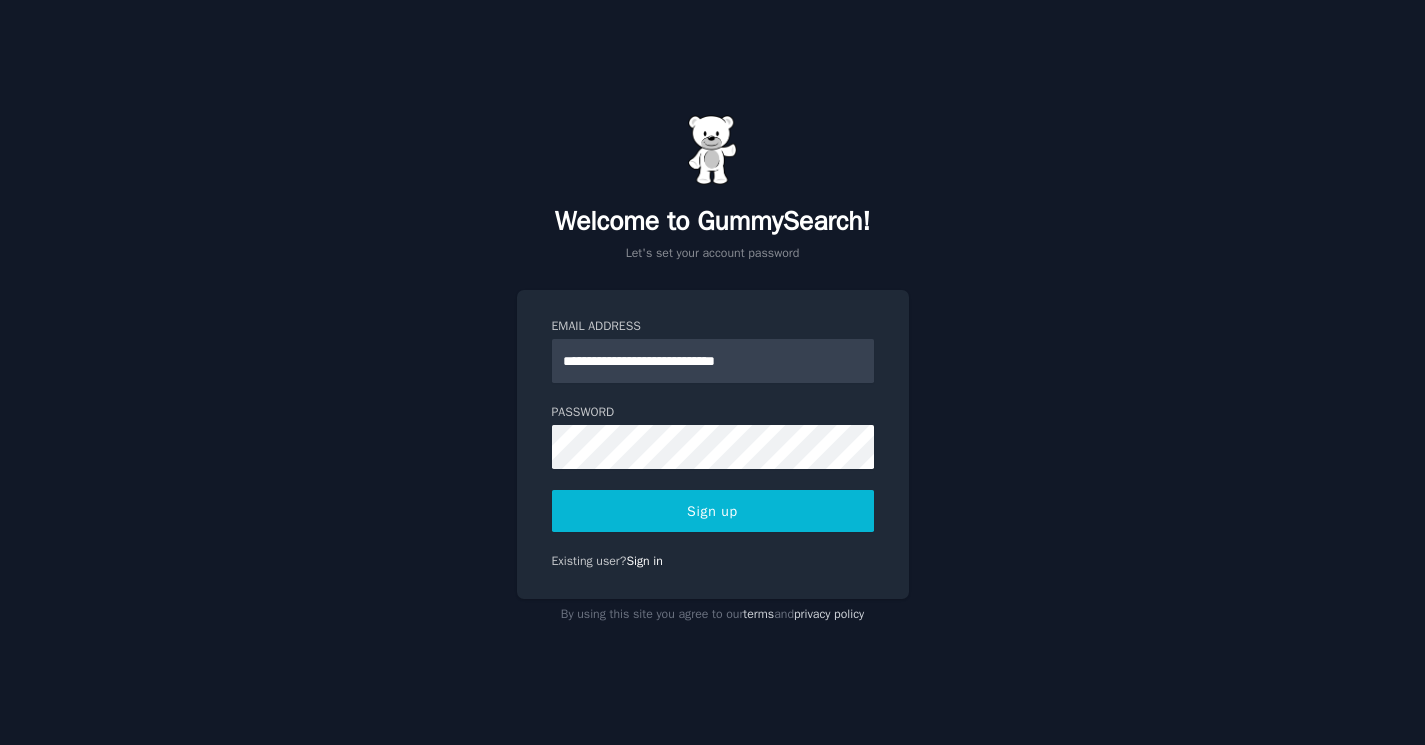 click on "Sign up" at bounding box center [713, 511] 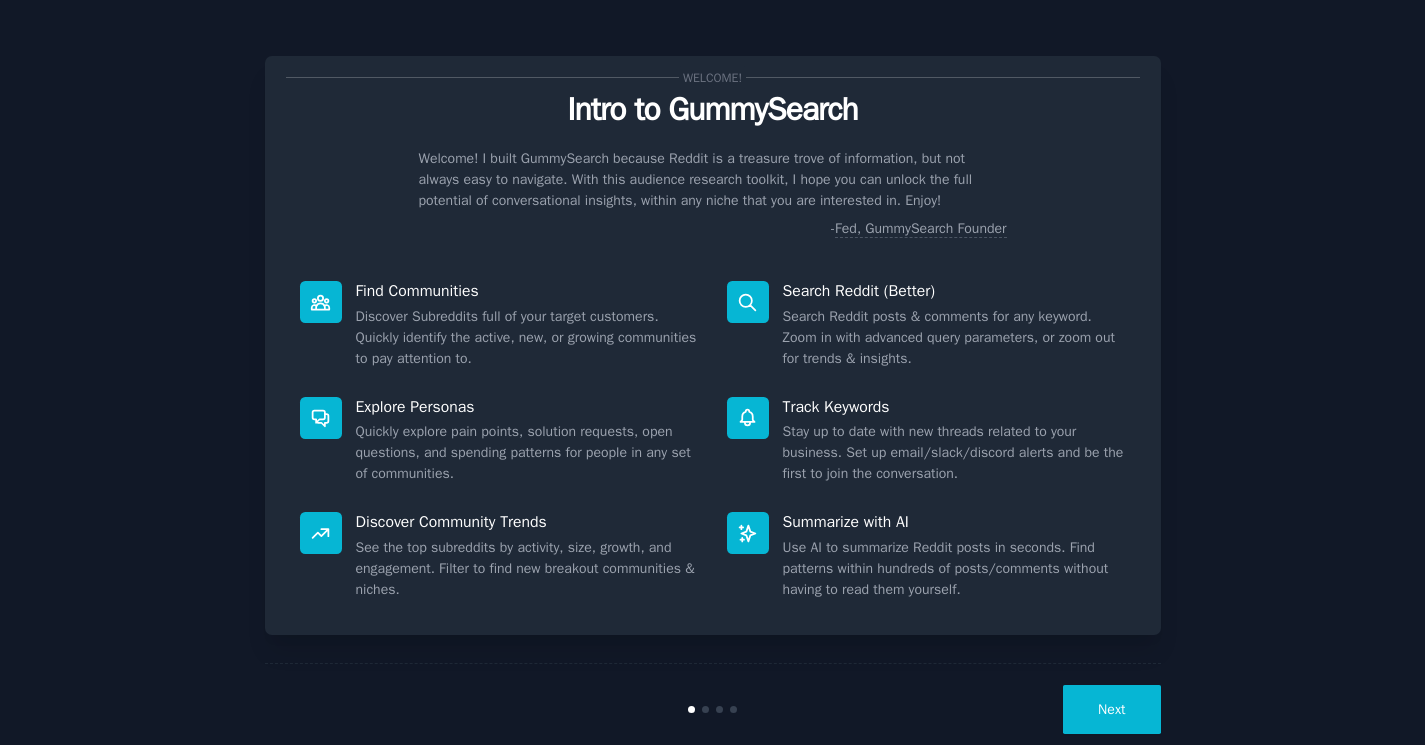 scroll, scrollTop: 0, scrollLeft: 0, axis: both 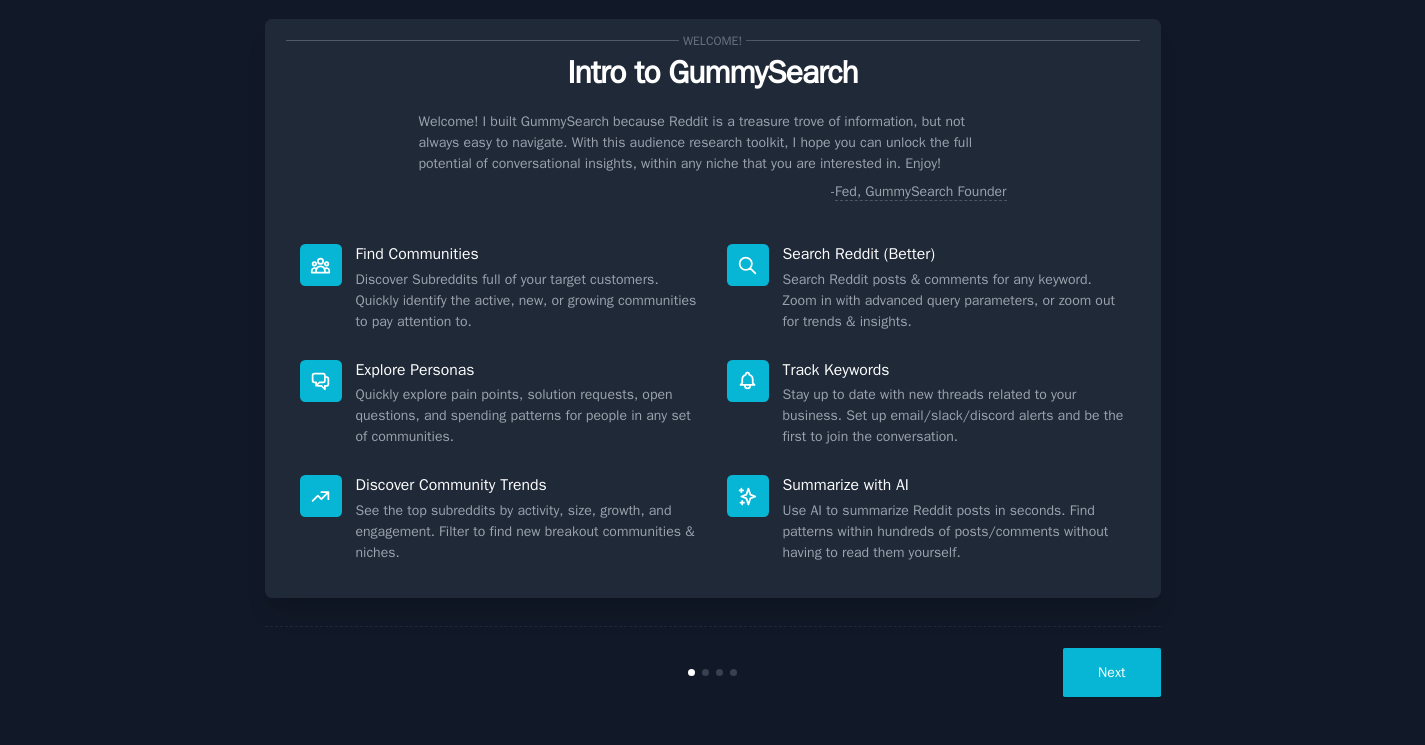 click on "Next" at bounding box center [1111, 672] 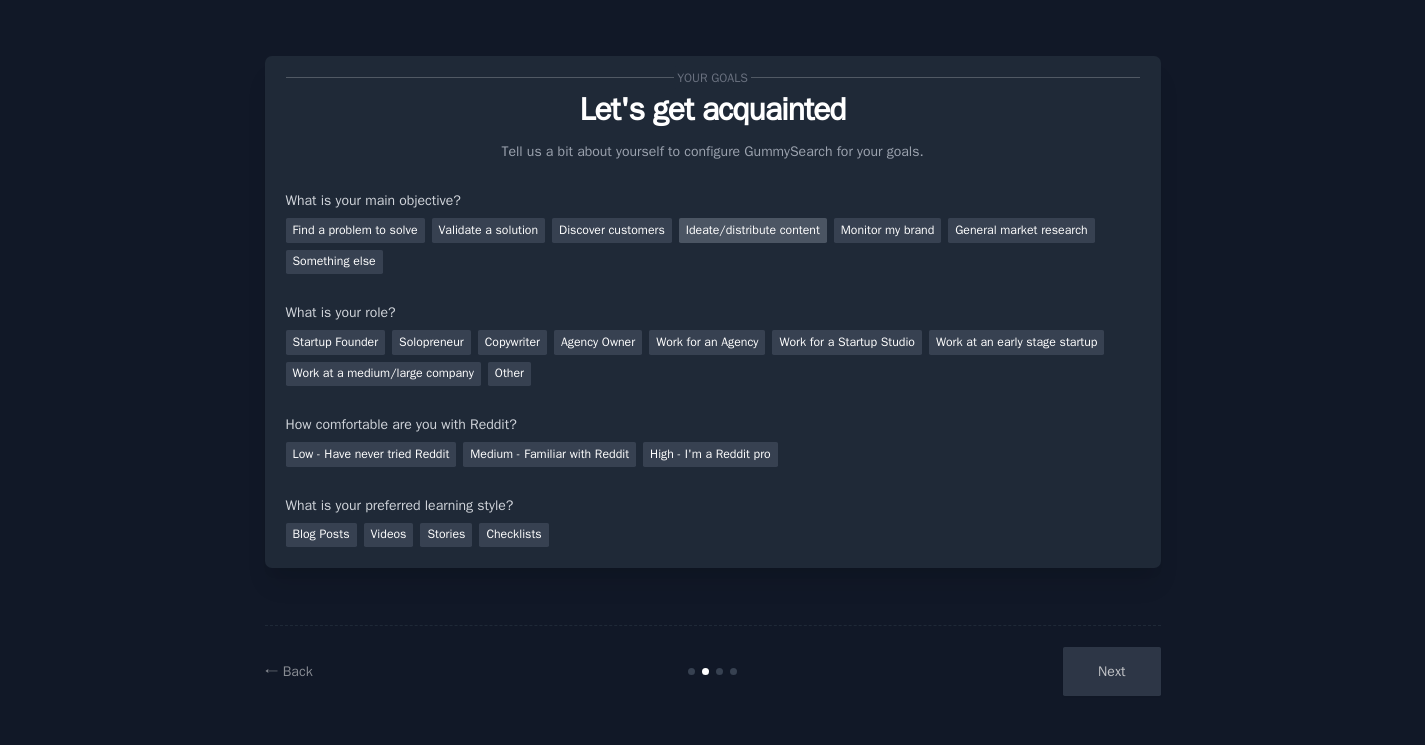 click on "Ideate/distribute content" at bounding box center [753, 230] 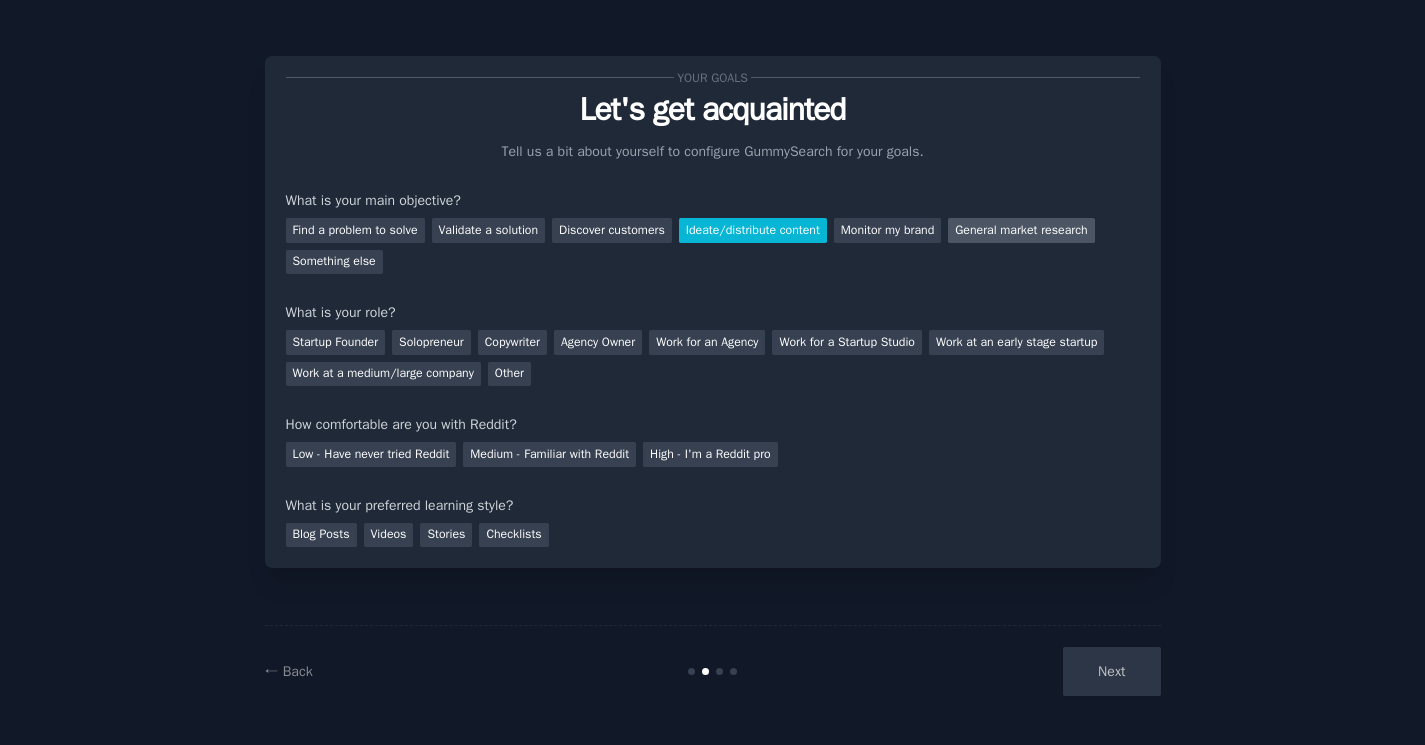click on "General market research" at bounding box center [1021, 230] 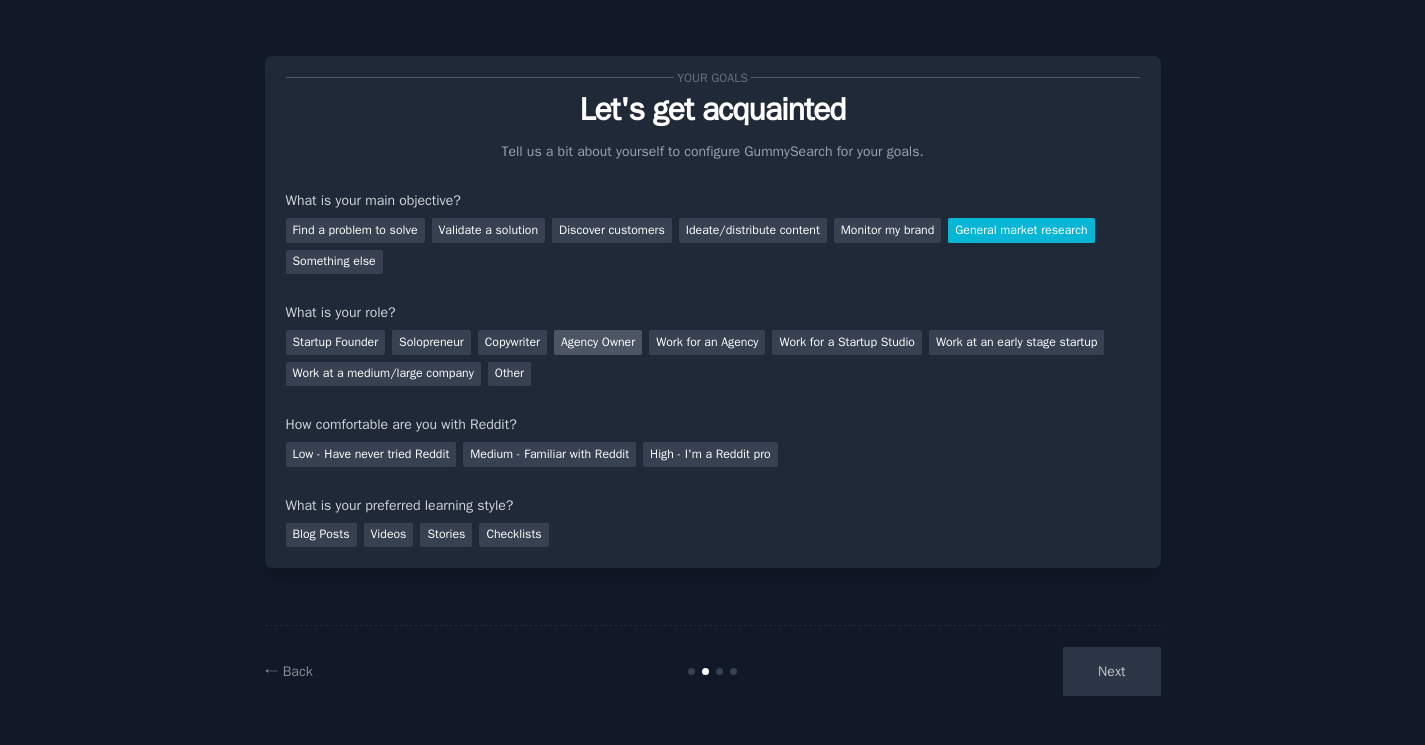 click on "Agency Owner" at bounding box center (598, 342) 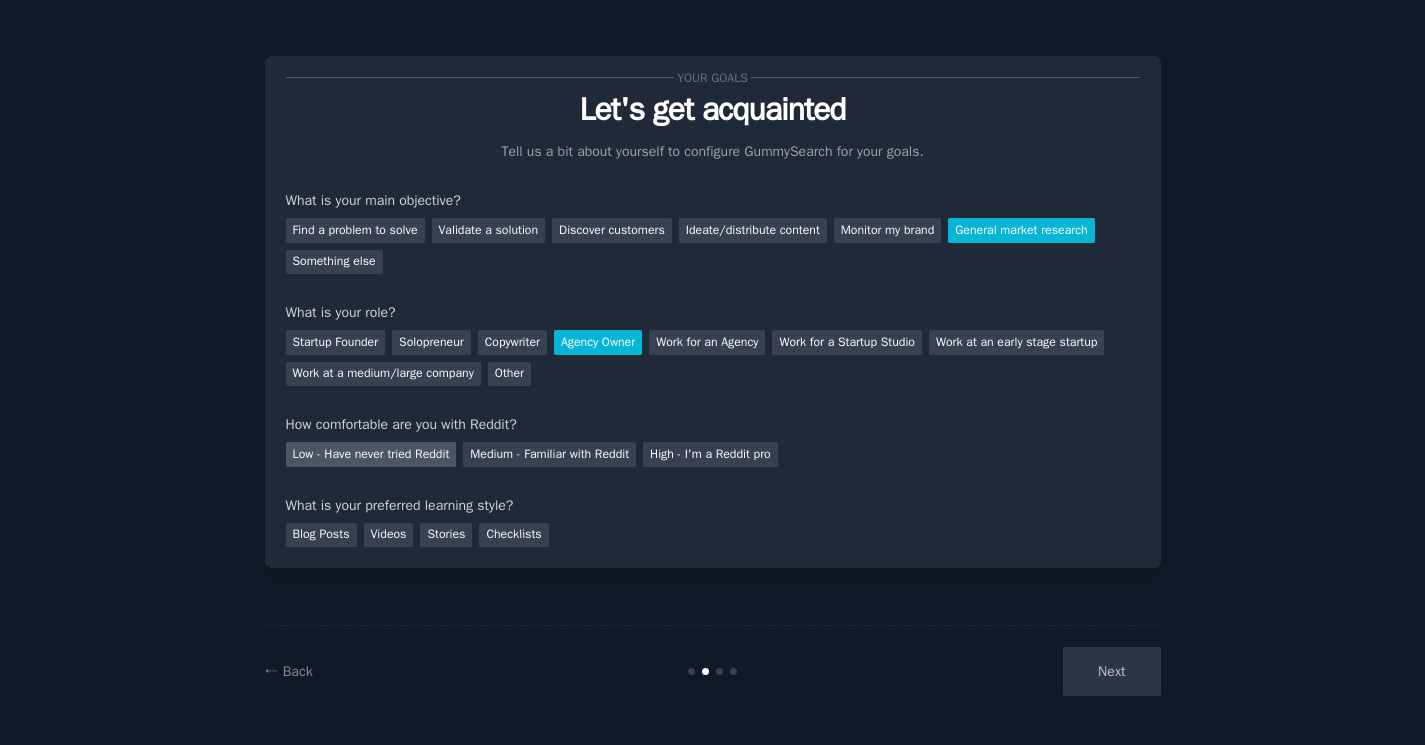click on "Low - Have never tried Reddit" at bounding box center (371, 454) 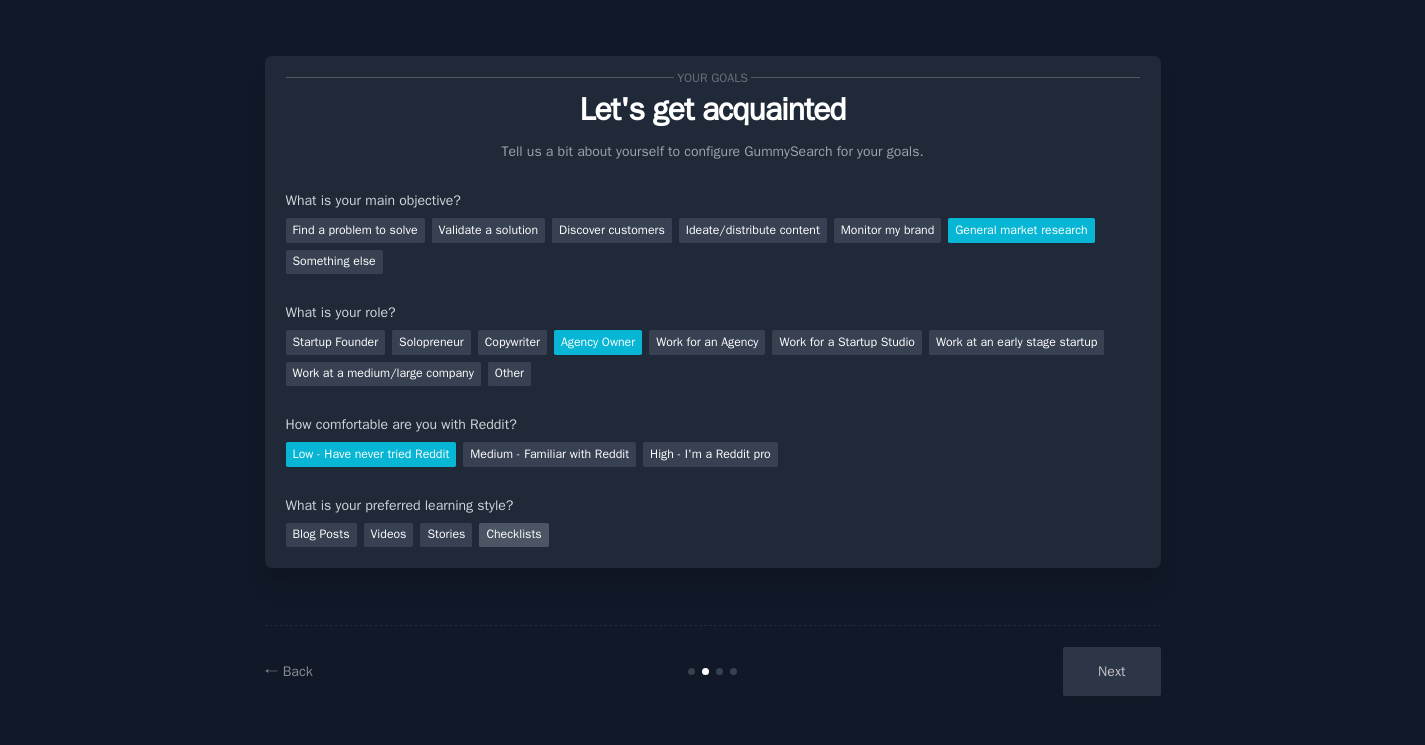 click on "Checklists" at bounding box center [513, 535] 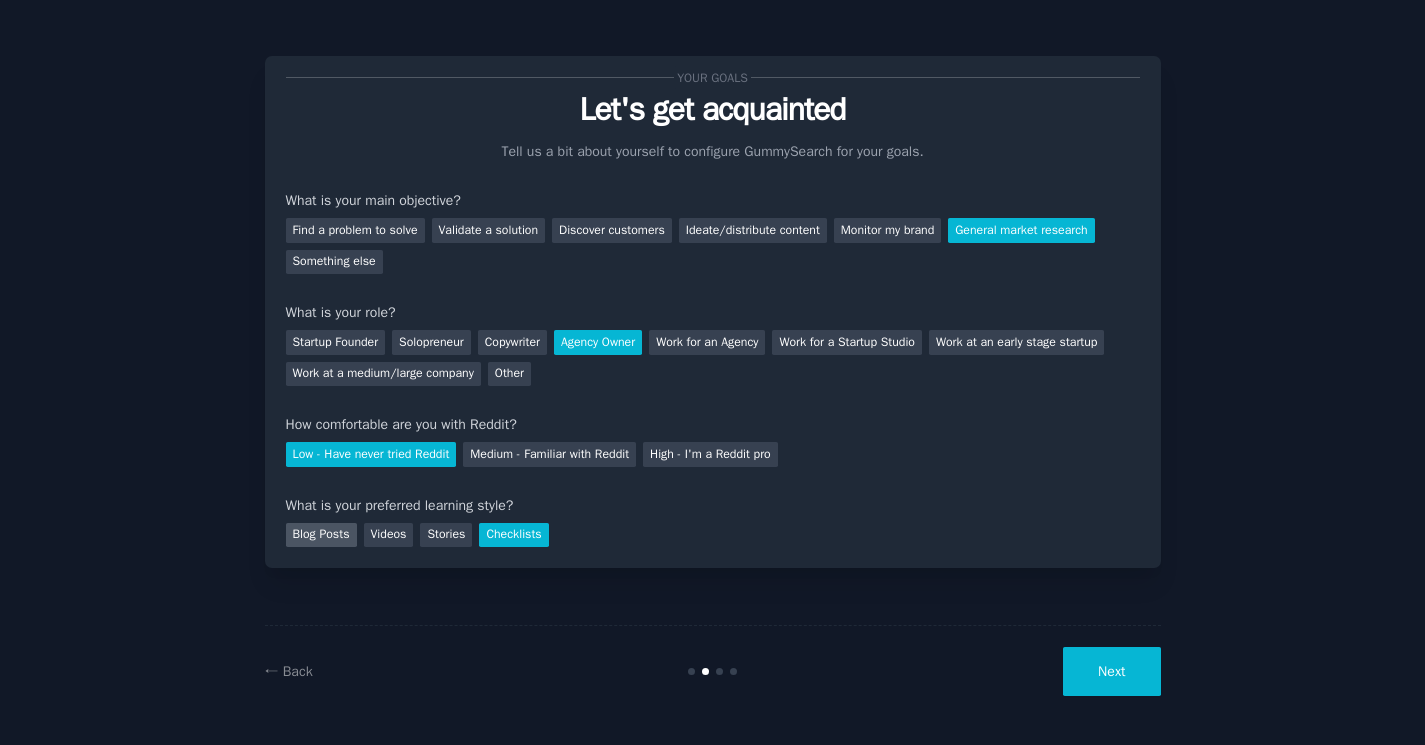 click on "Blog Posts" at bounding box center (321, 535) 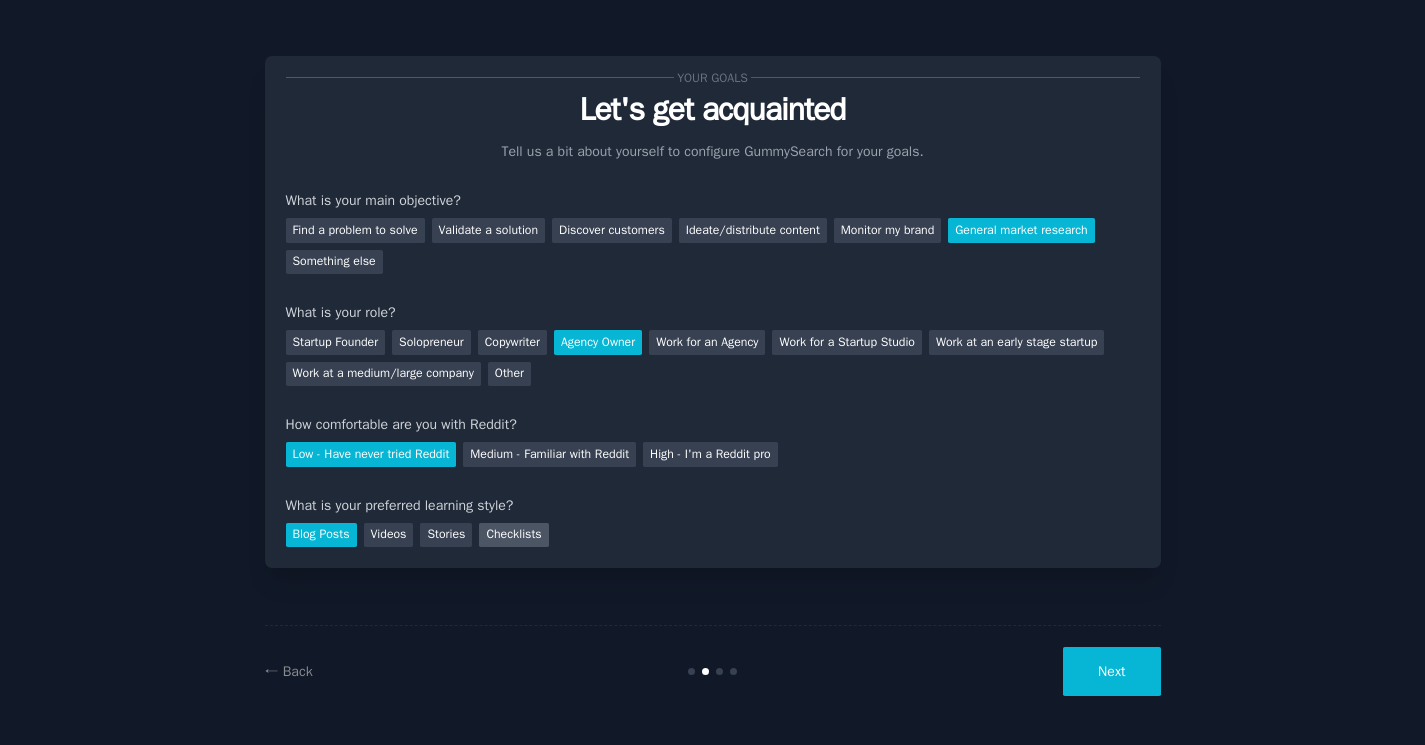 click on "Checklists" at bounding box center [513, 535] 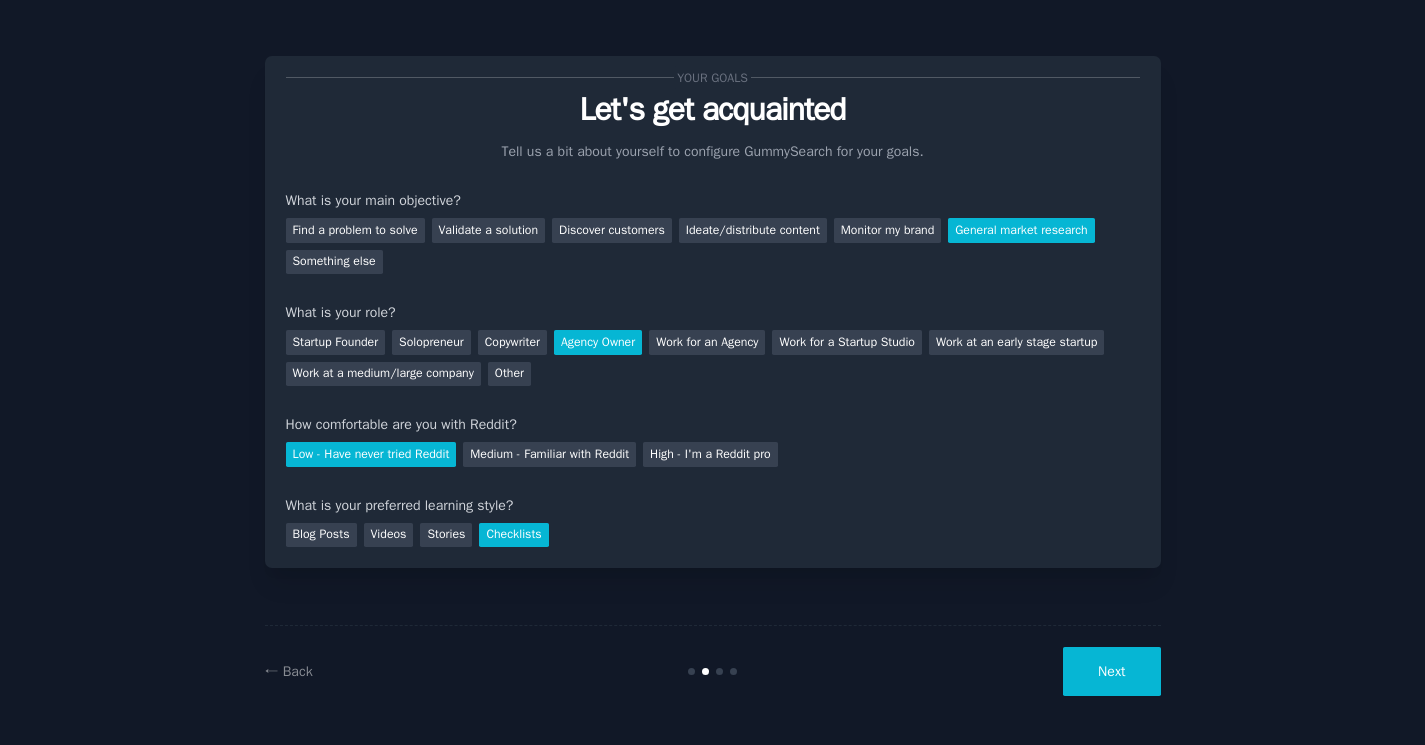 click on "Next" at bounding box center (1111, 671) 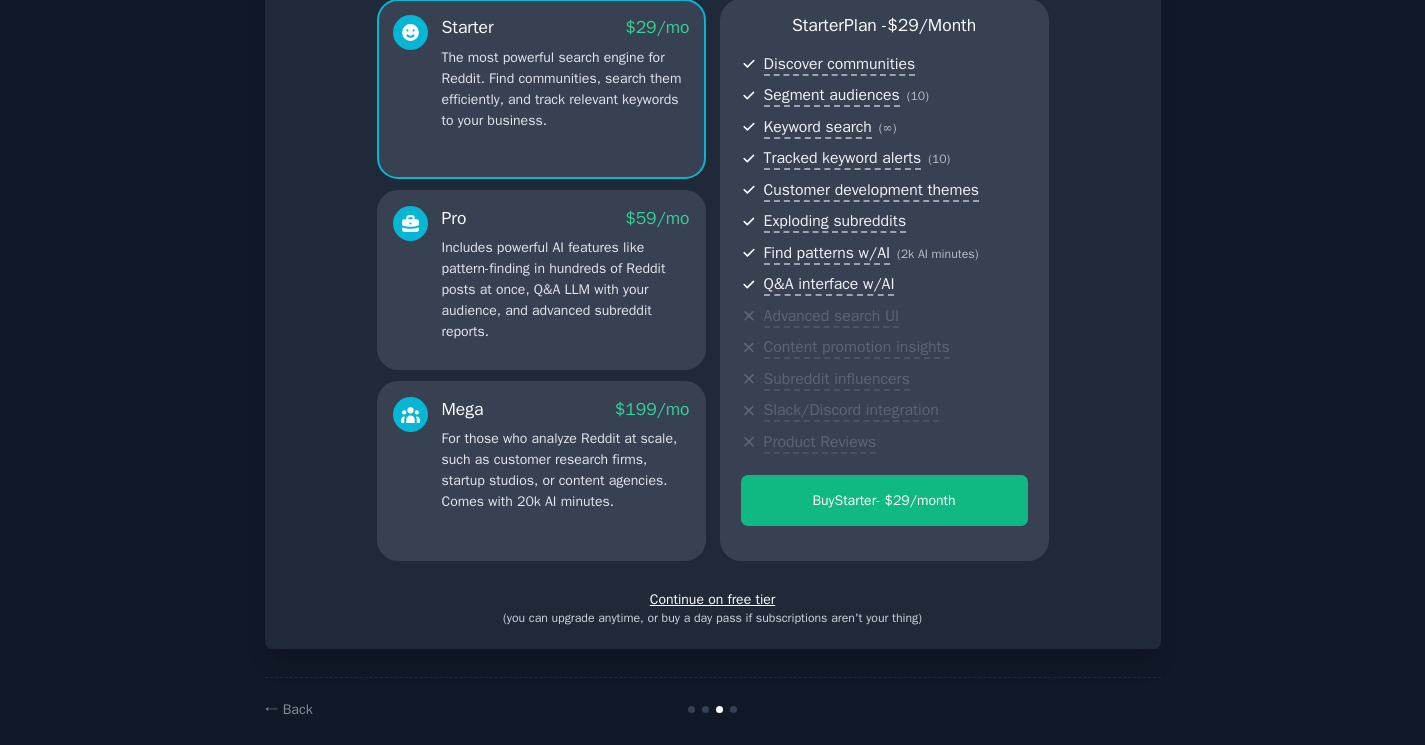 scroll, scrollTop: 203, scrollLeft: 0, axis: vertical 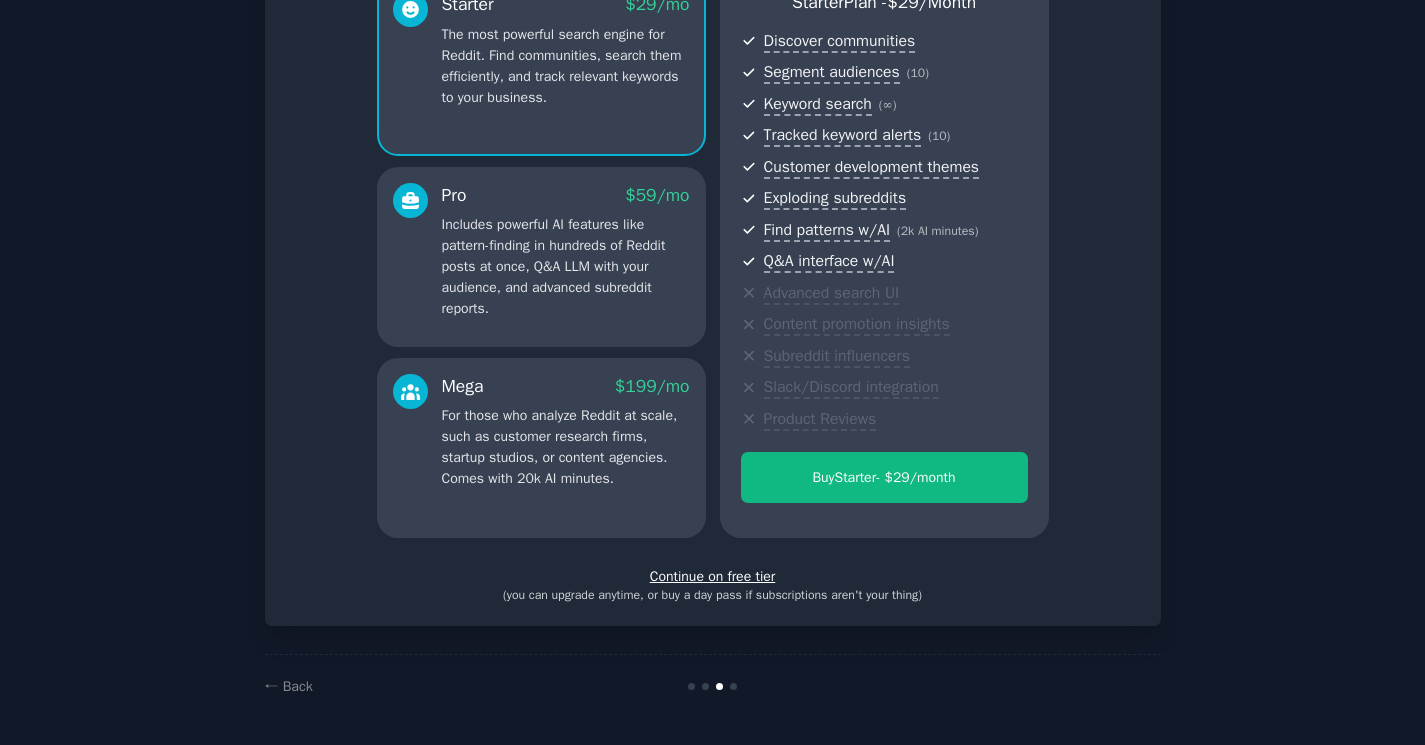 click on "Continue on free tier" at bounding box center [713, 576] 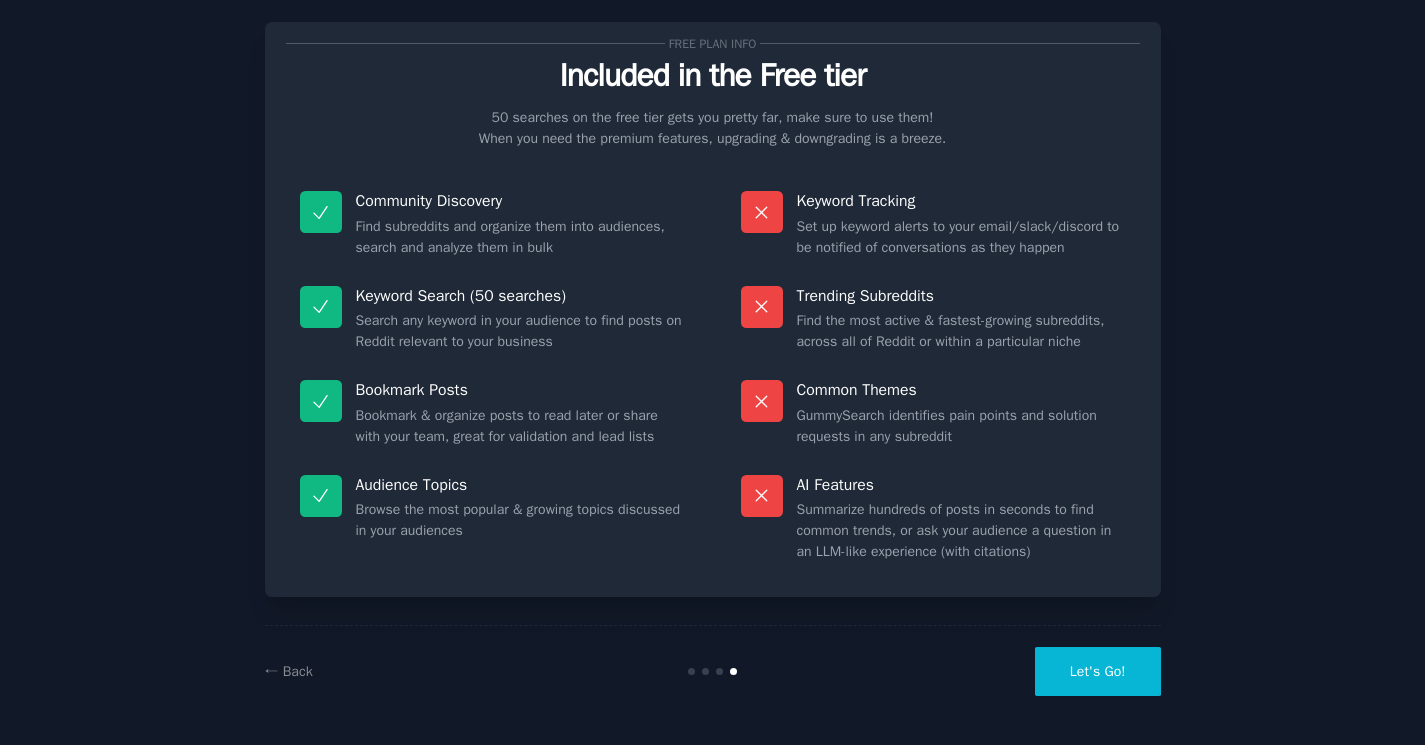 click on "Let's Go!" at bounding box center (1098, 671) 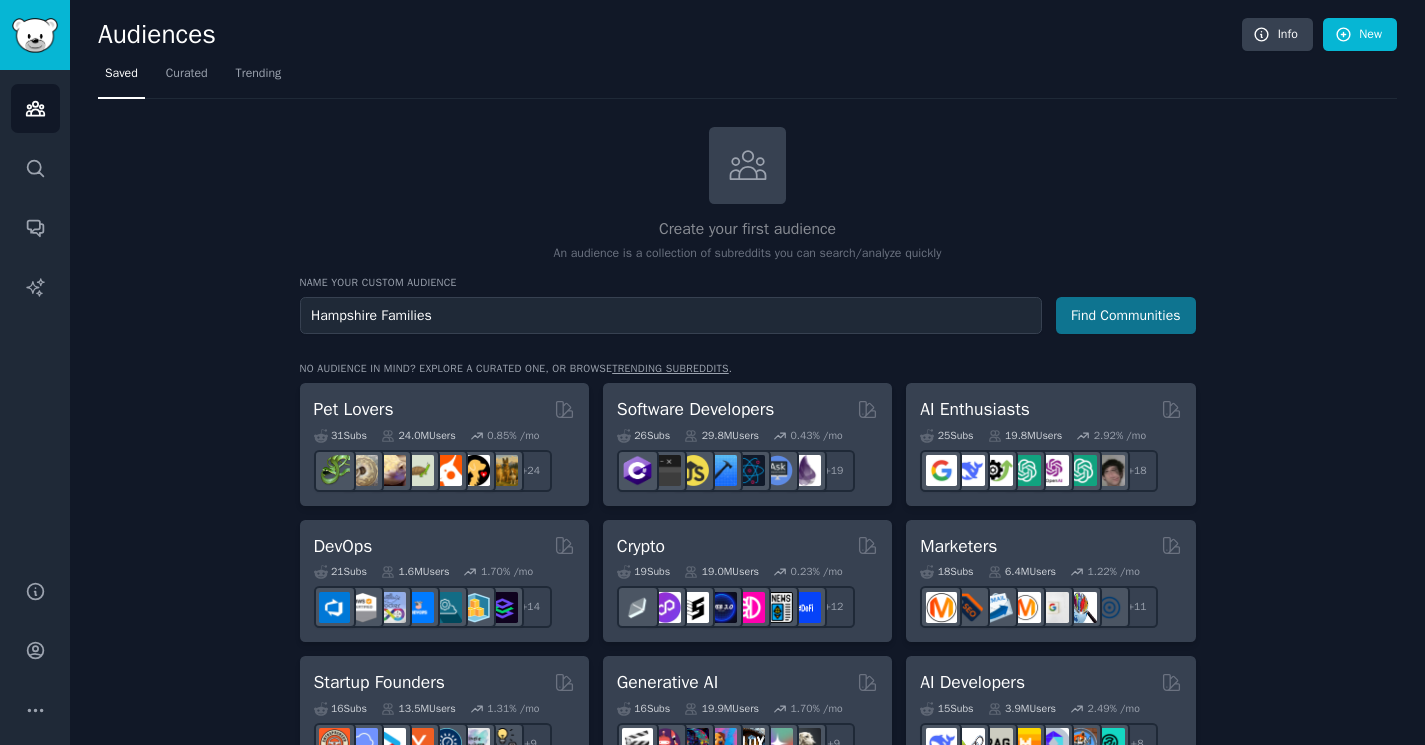 type on "Hampshire Families" 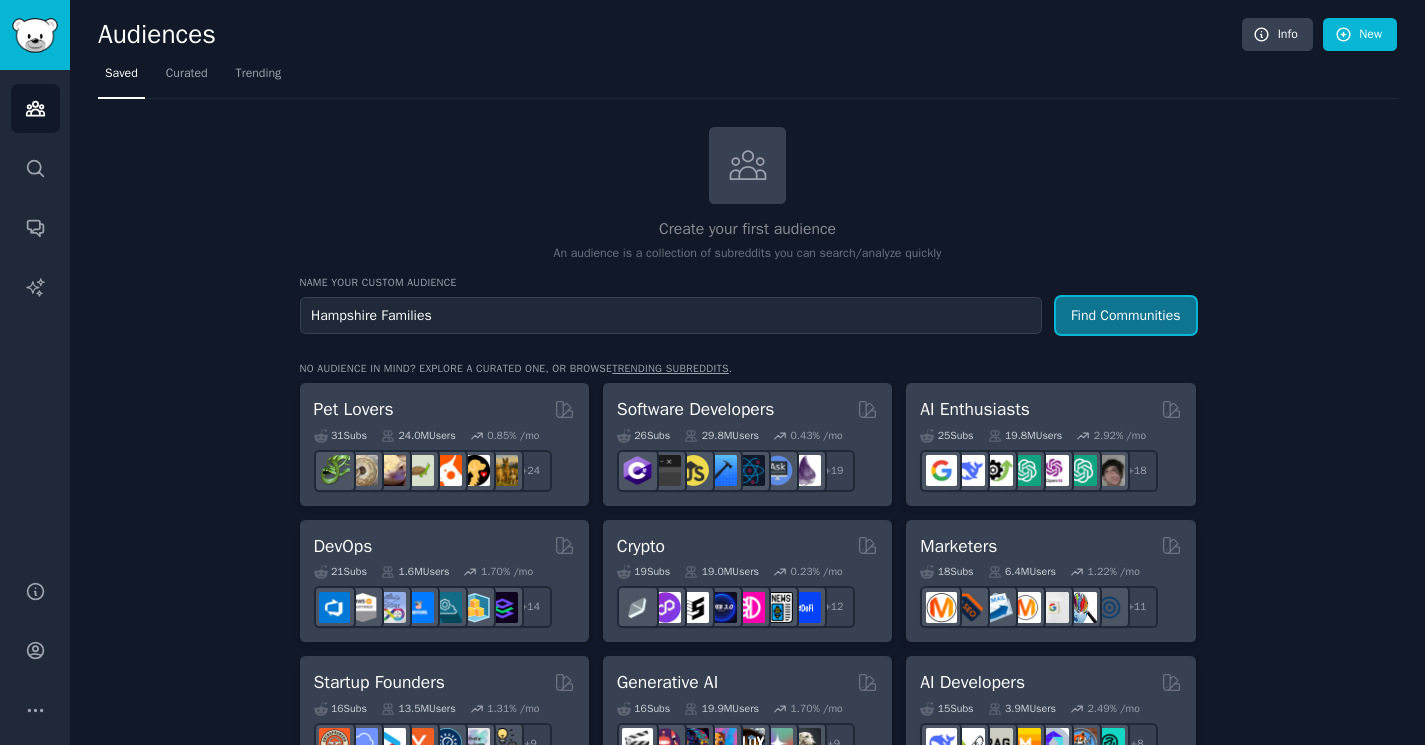 click on "Find Communities" at bounding box center (1126, 315) 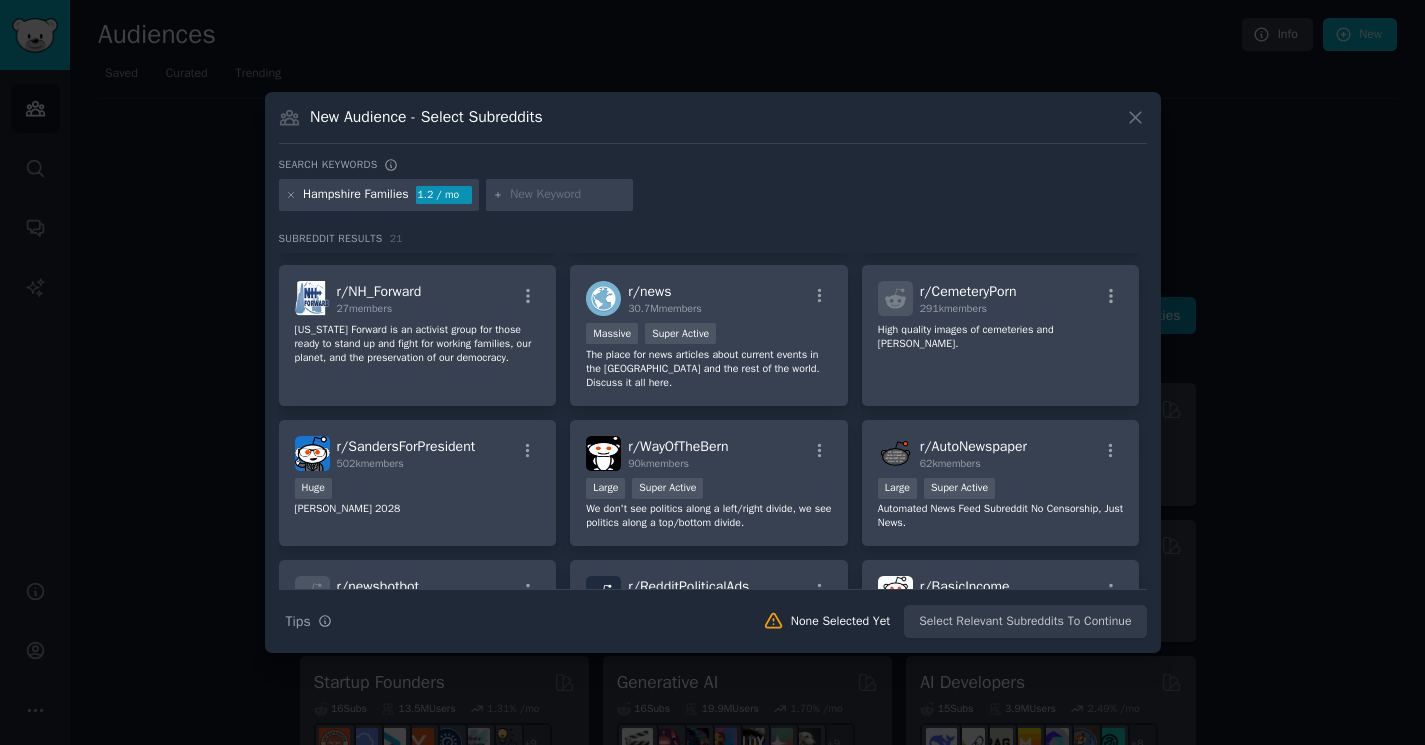 scroll, scrollTop: 0, scrollLeft: 0, axis: both 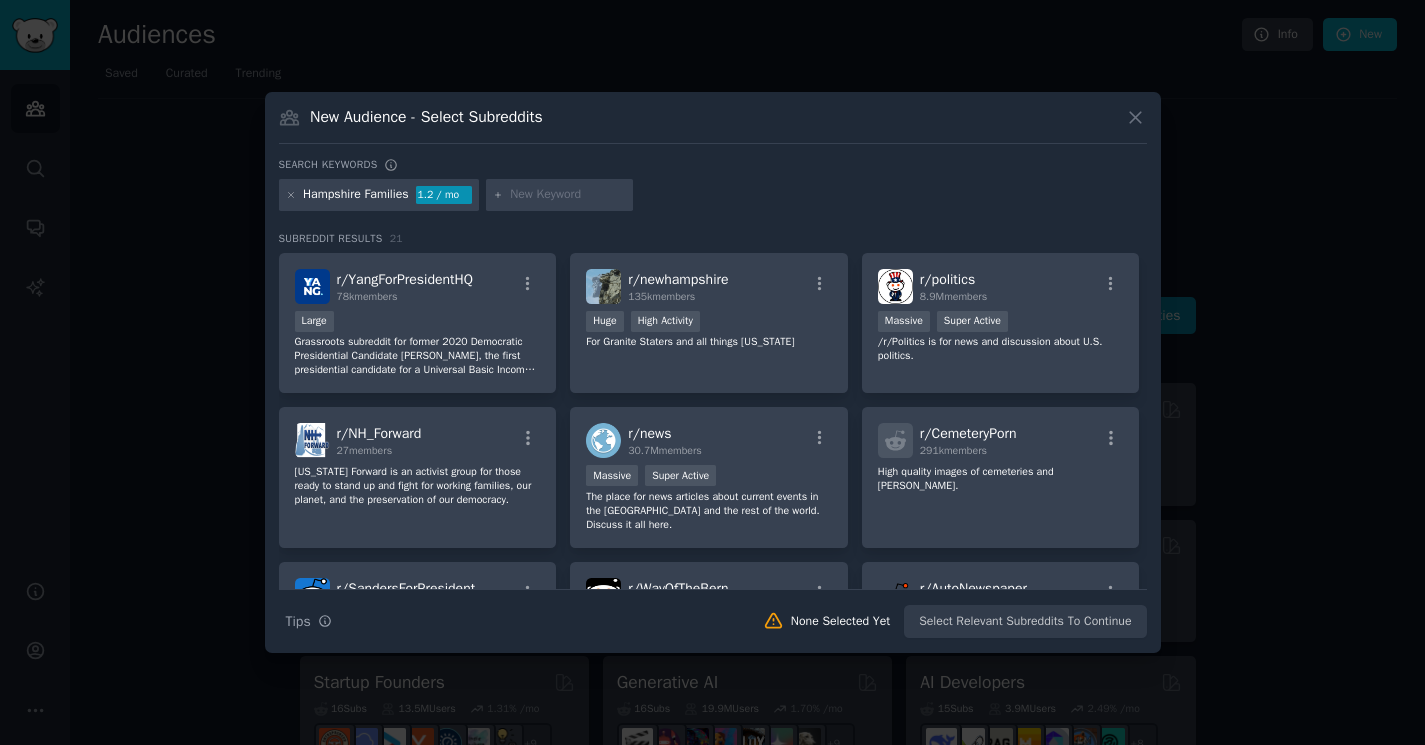 click at bounding box center [568, 195] 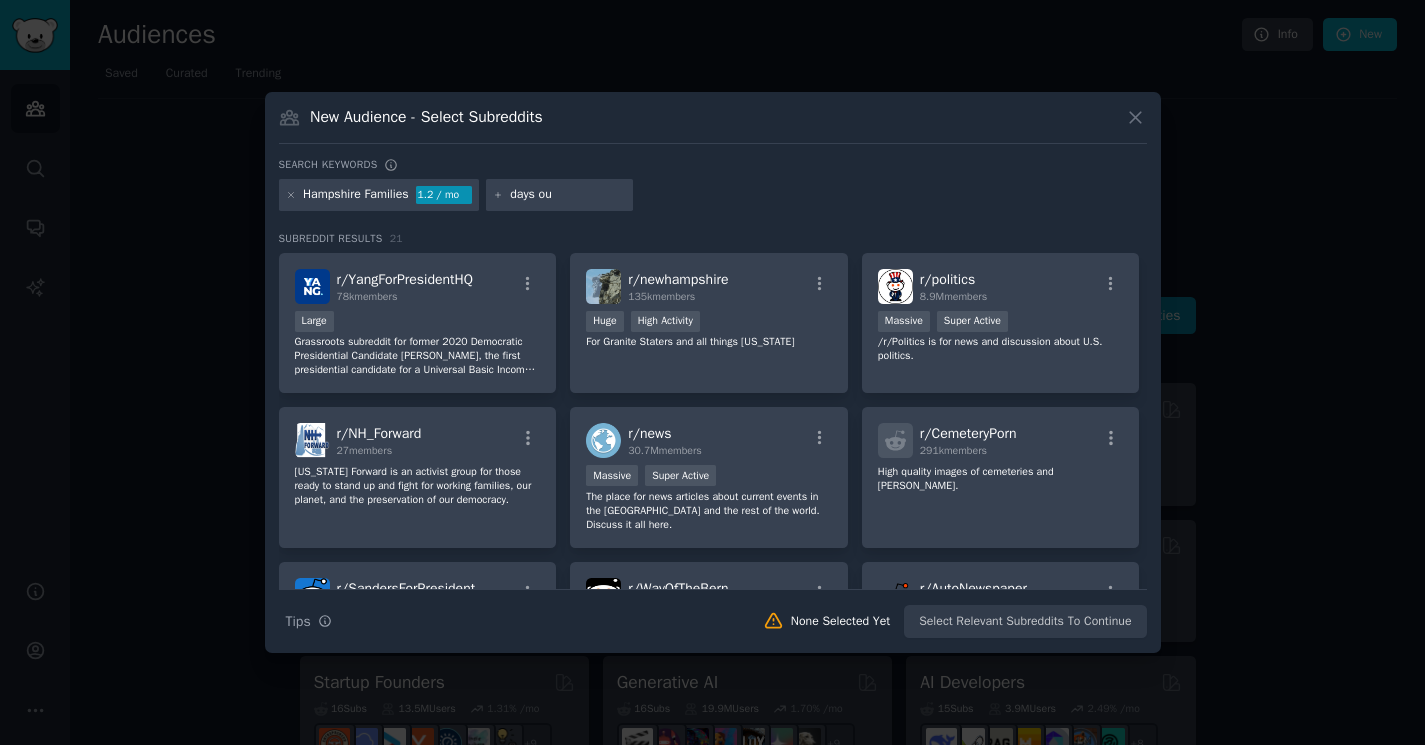 type on "days out" 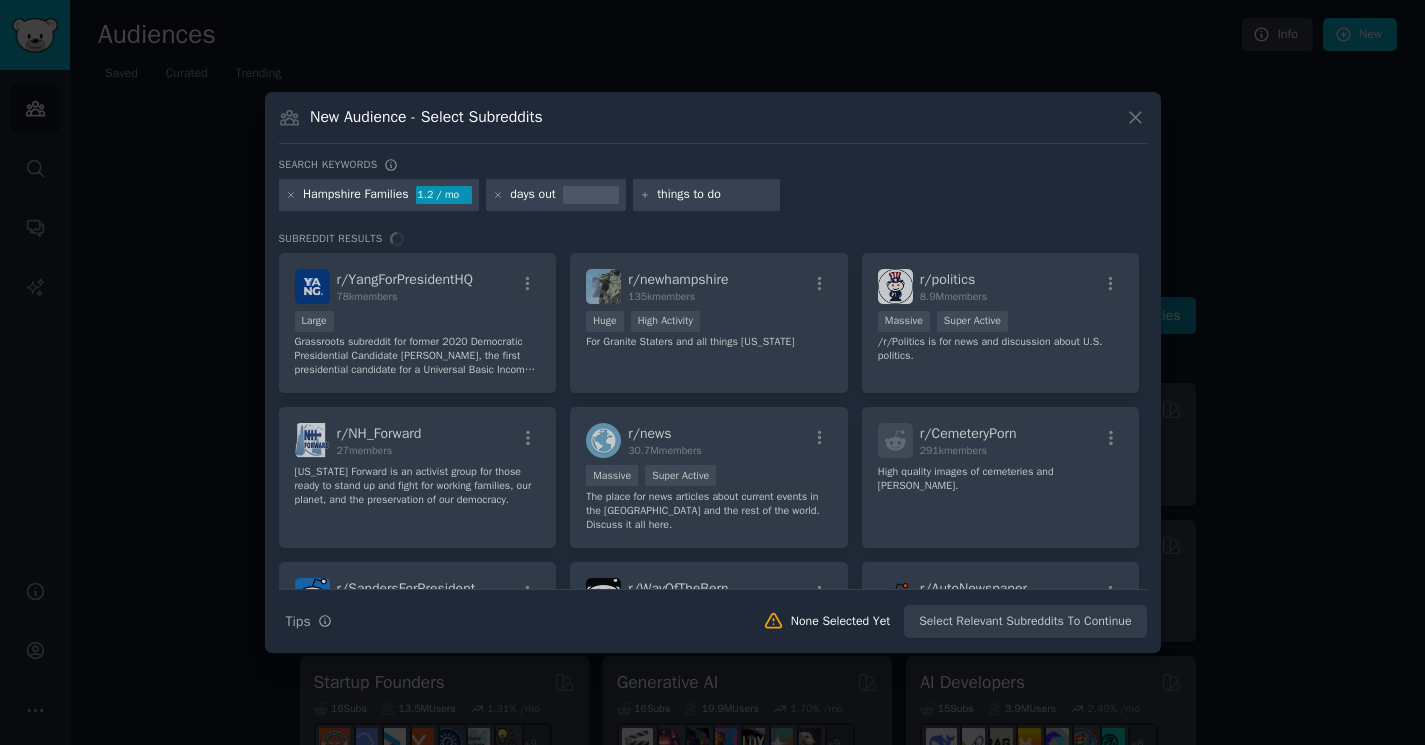 type on "things to do" 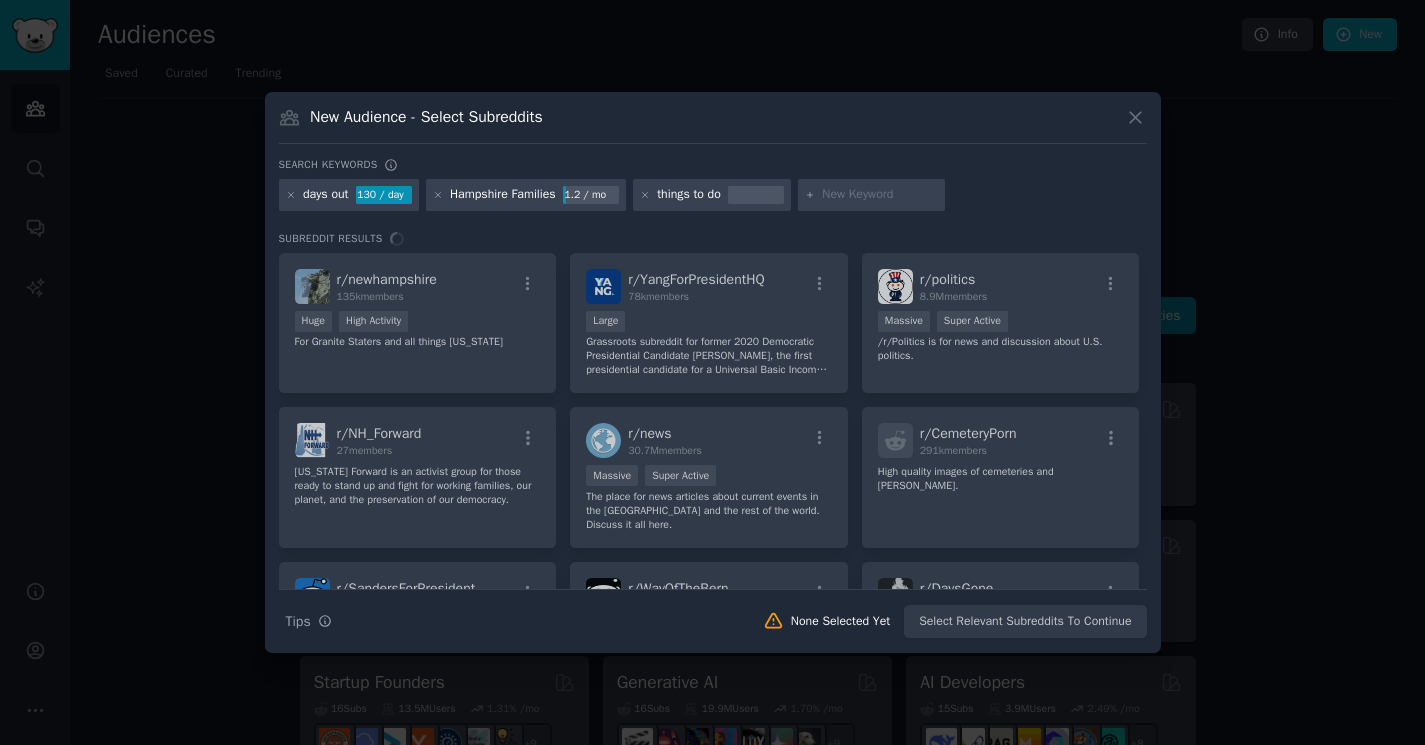 click on "days out" at bounding box center (326, 195) 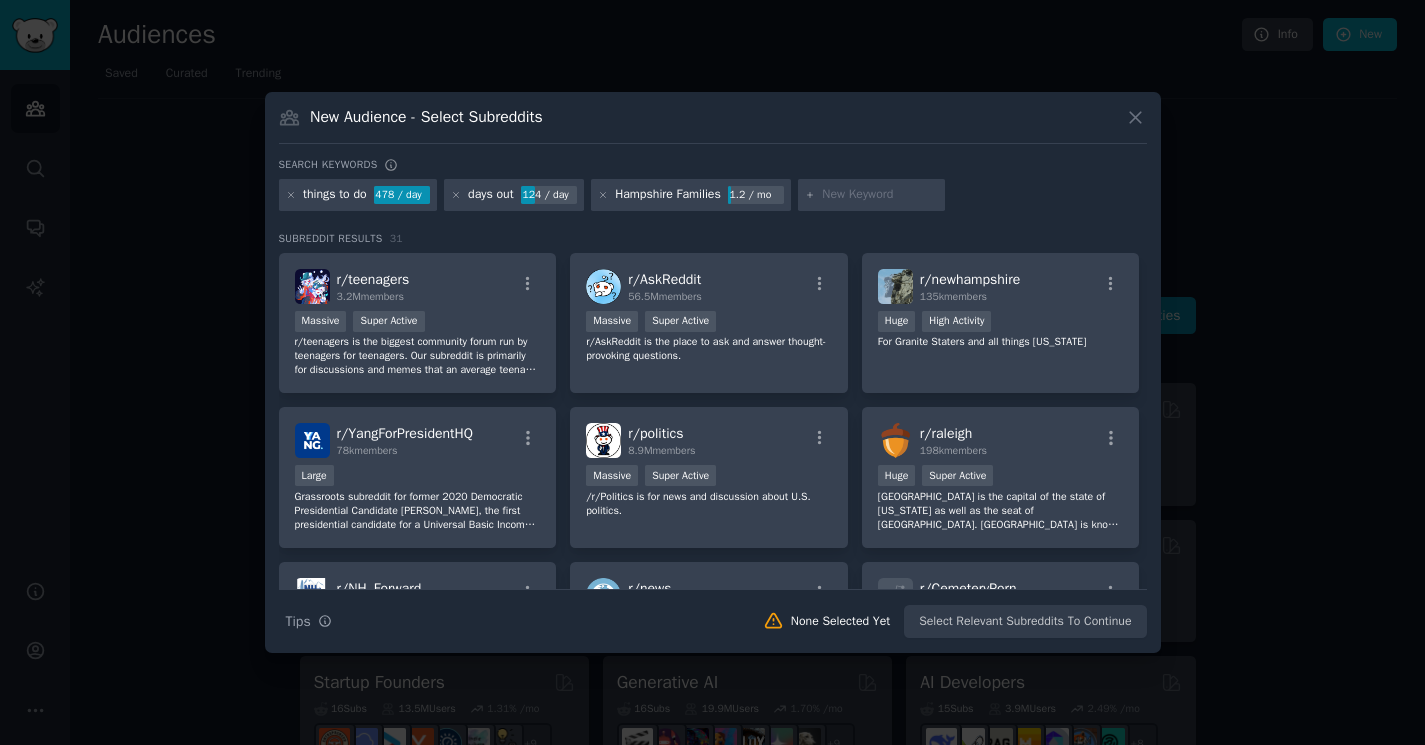 click on "Hampshire Families" at bounding box center (668, 195) 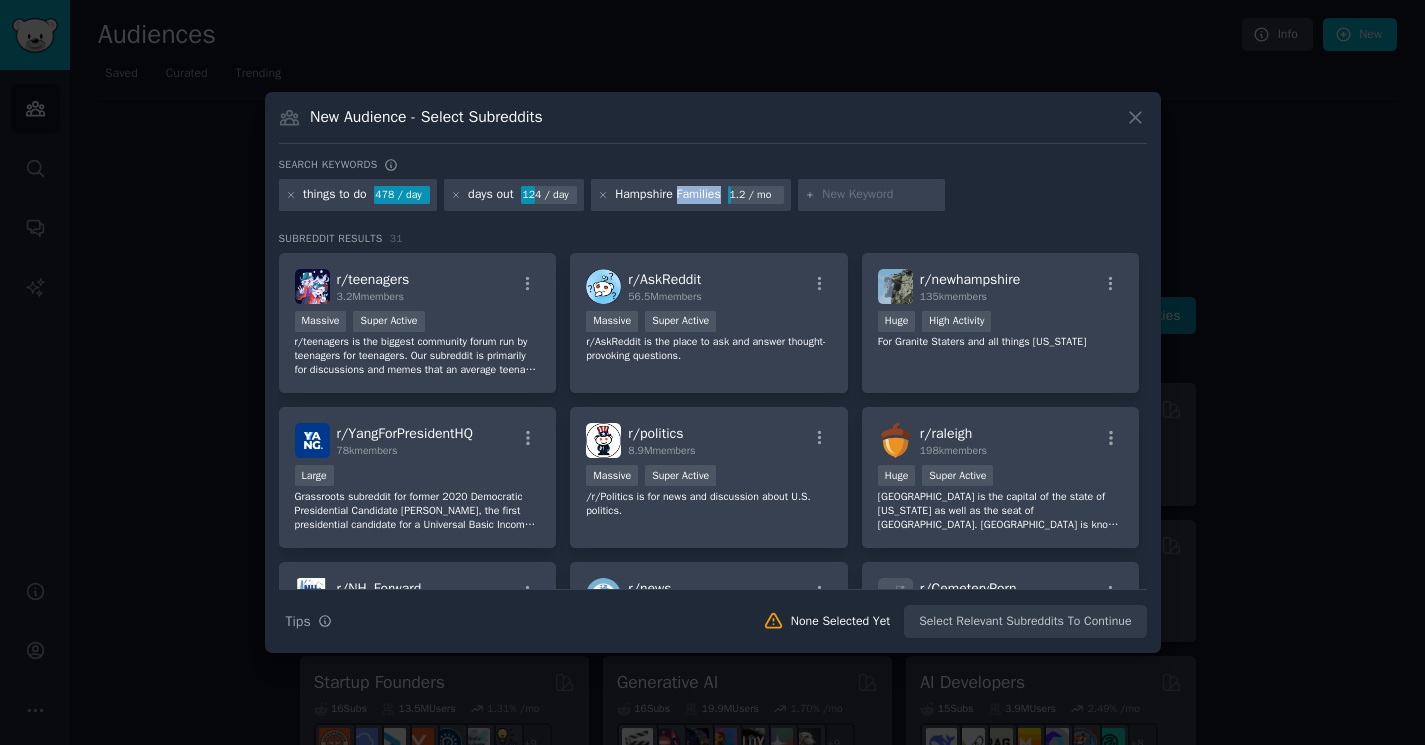 click on "Hampshire Families" at bounding box center (668, 195) 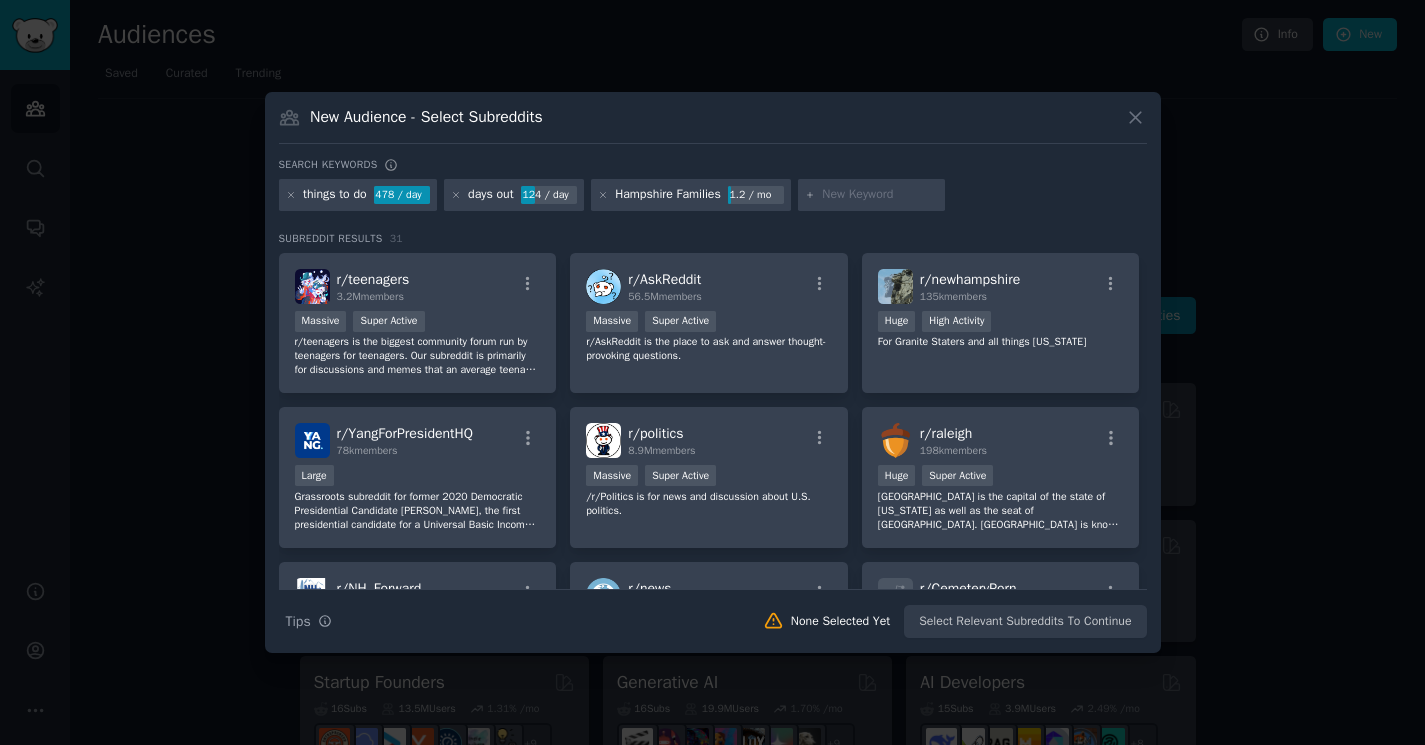 click on "Hampshire Families" at bounding box center [668, 195] 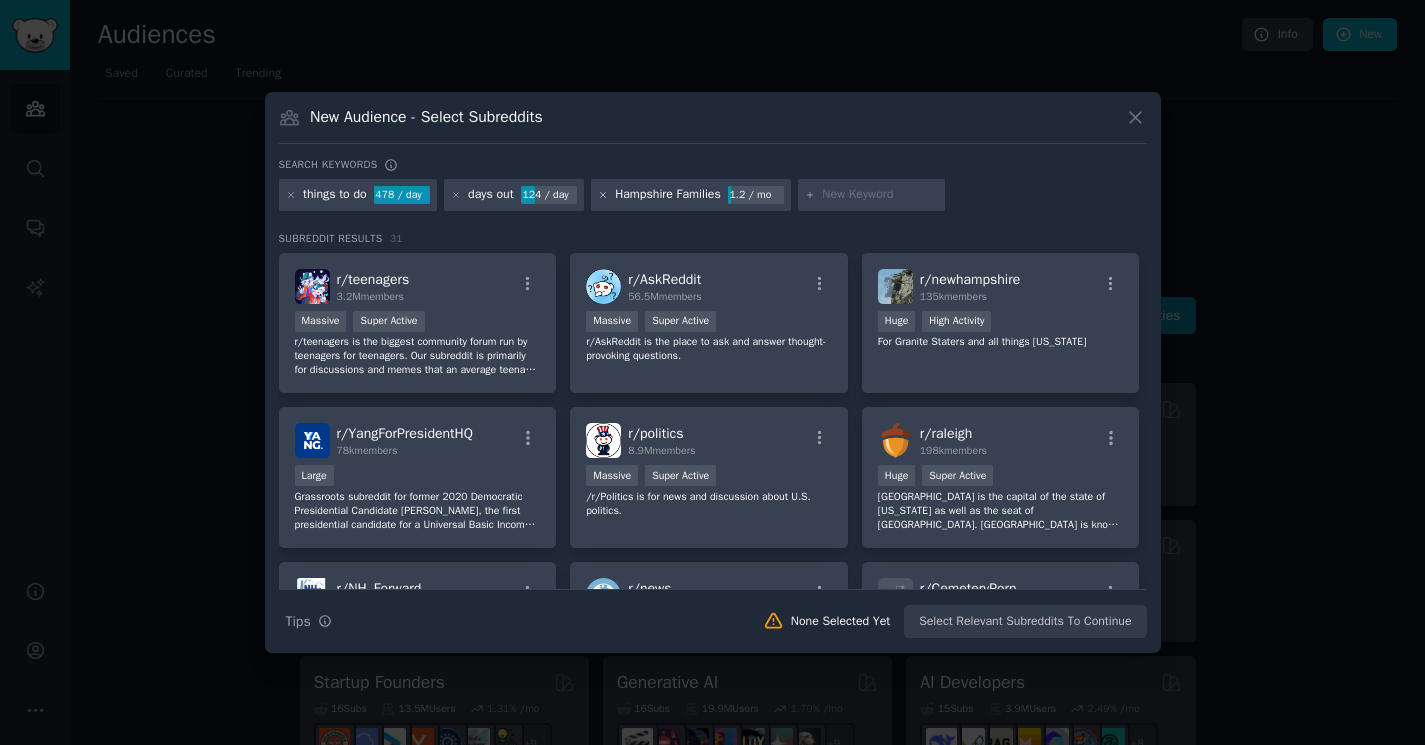 click 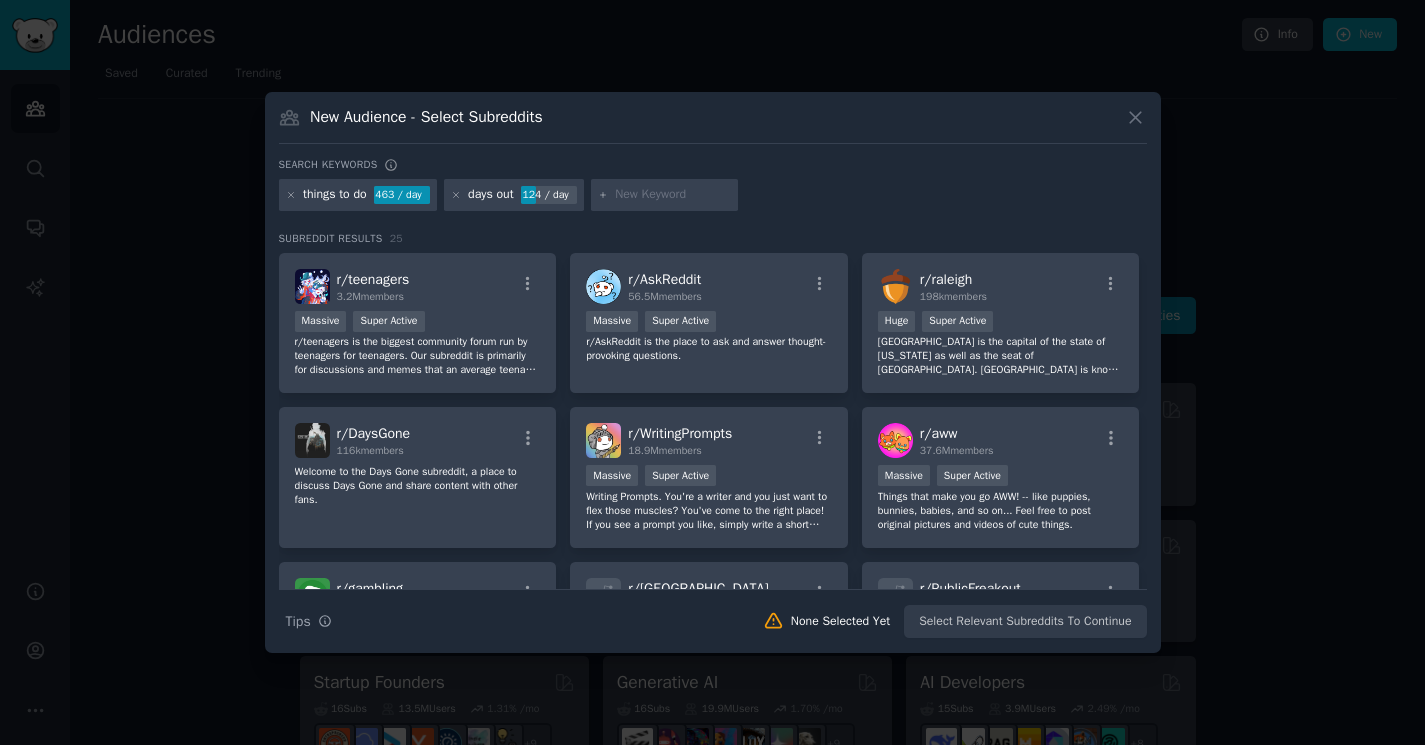 click at bounding box center (673, 195) 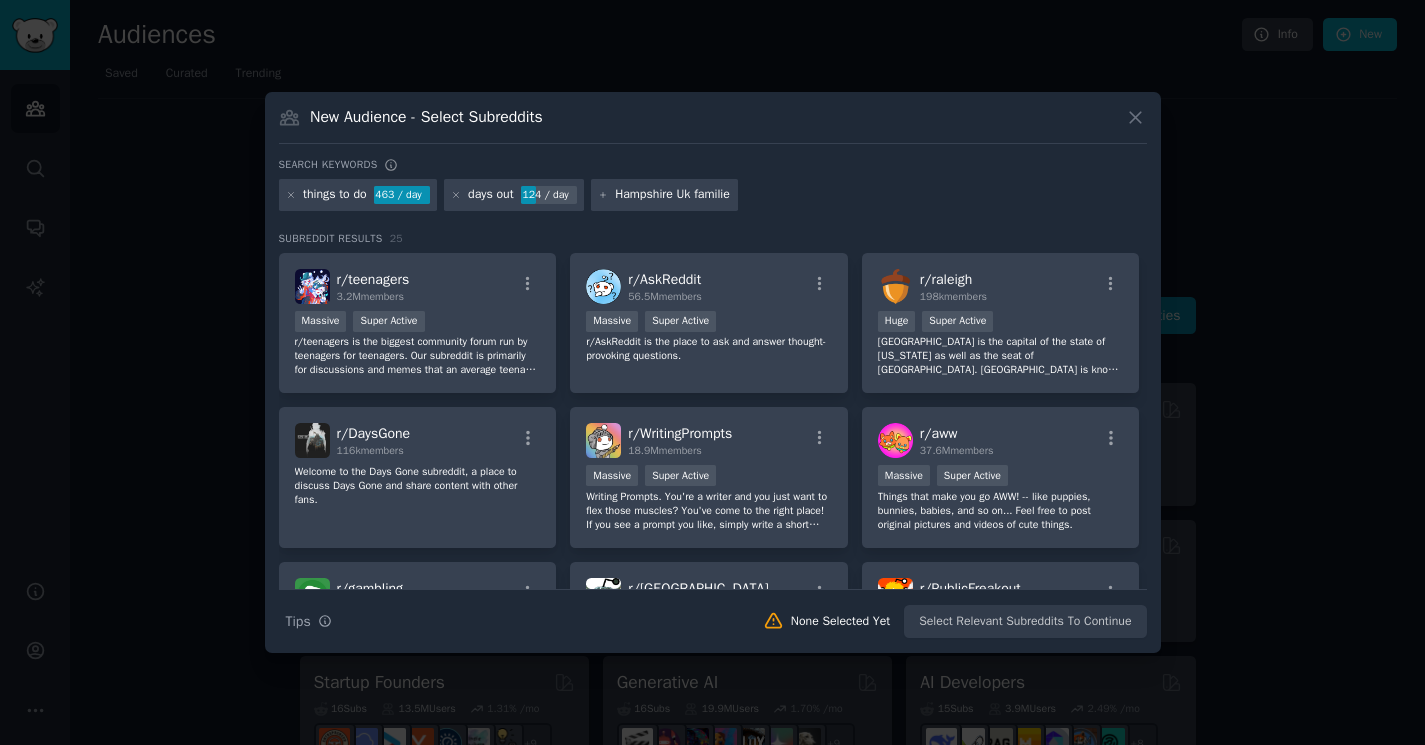 type on "Hampshire Uk families" 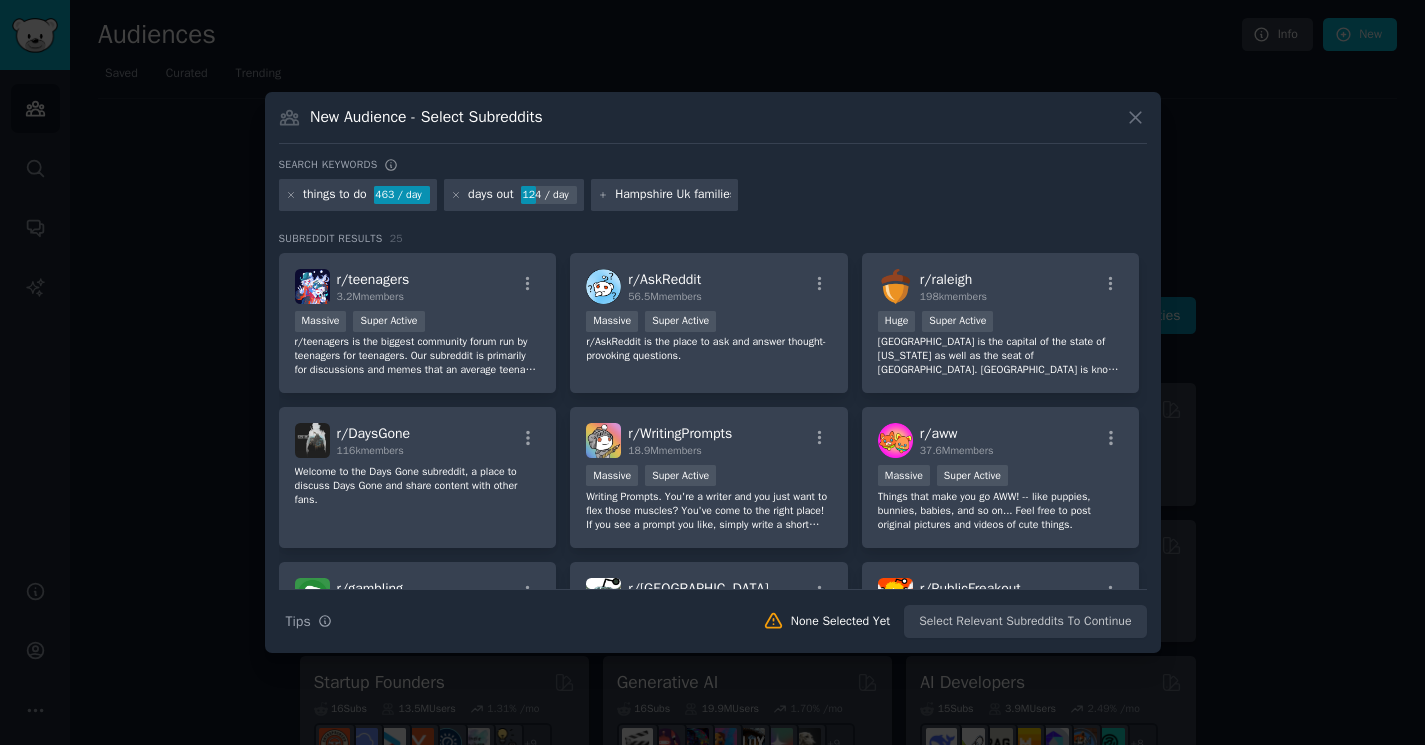 type 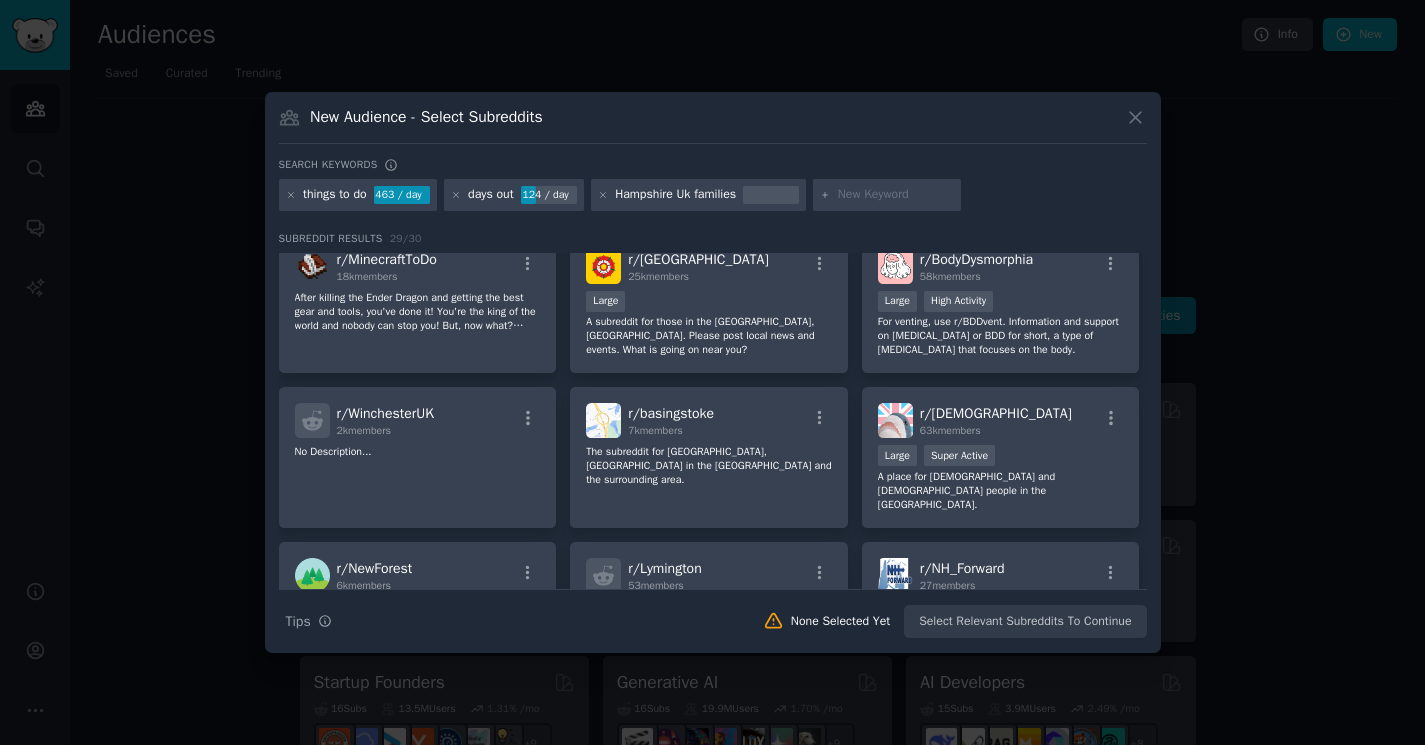 scroll, scrollTop: 909, scrollLeft: 0, axis: vertical 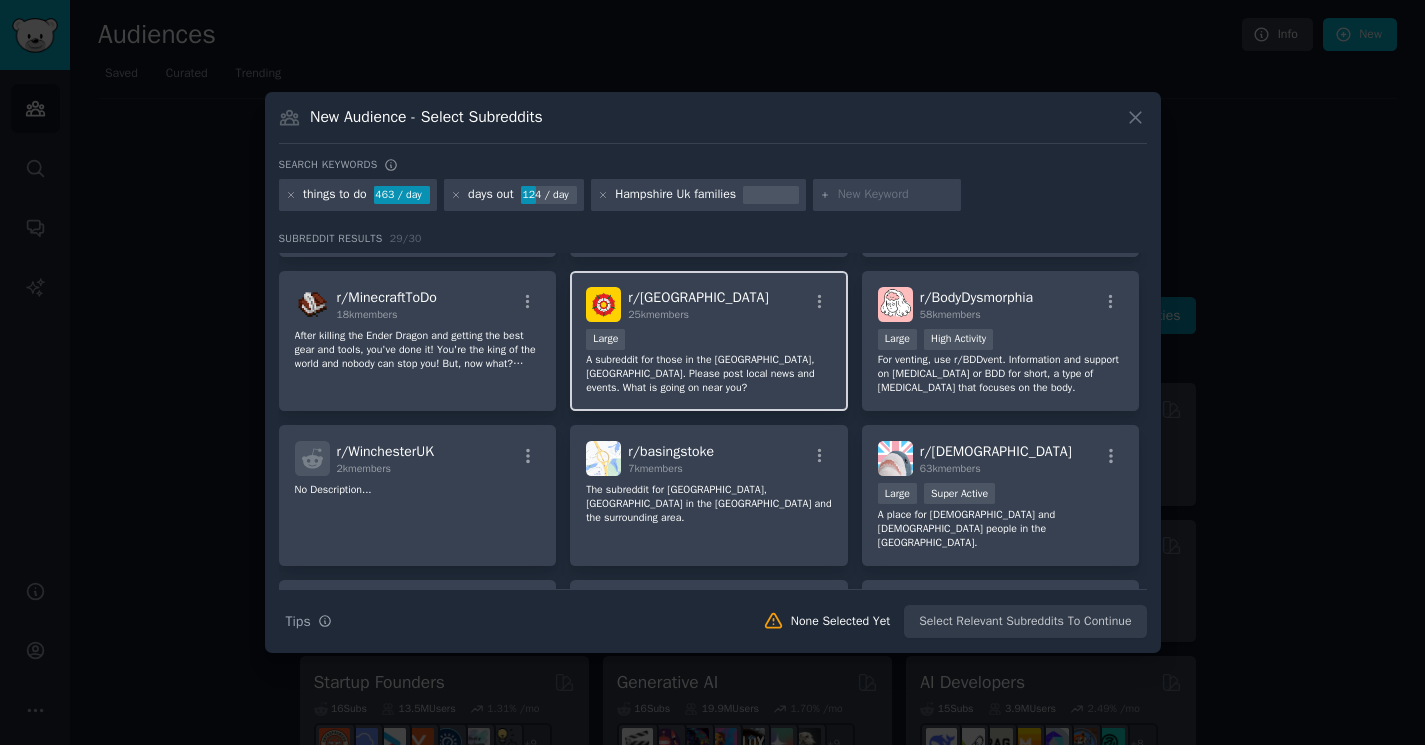 click on "A subreddit for those in the [GEOGRAPHIC_DATA], [GEOGRAPHIC_DATA].
Please post local news and events. What is going on near you?" at bounding box center [709, 374] 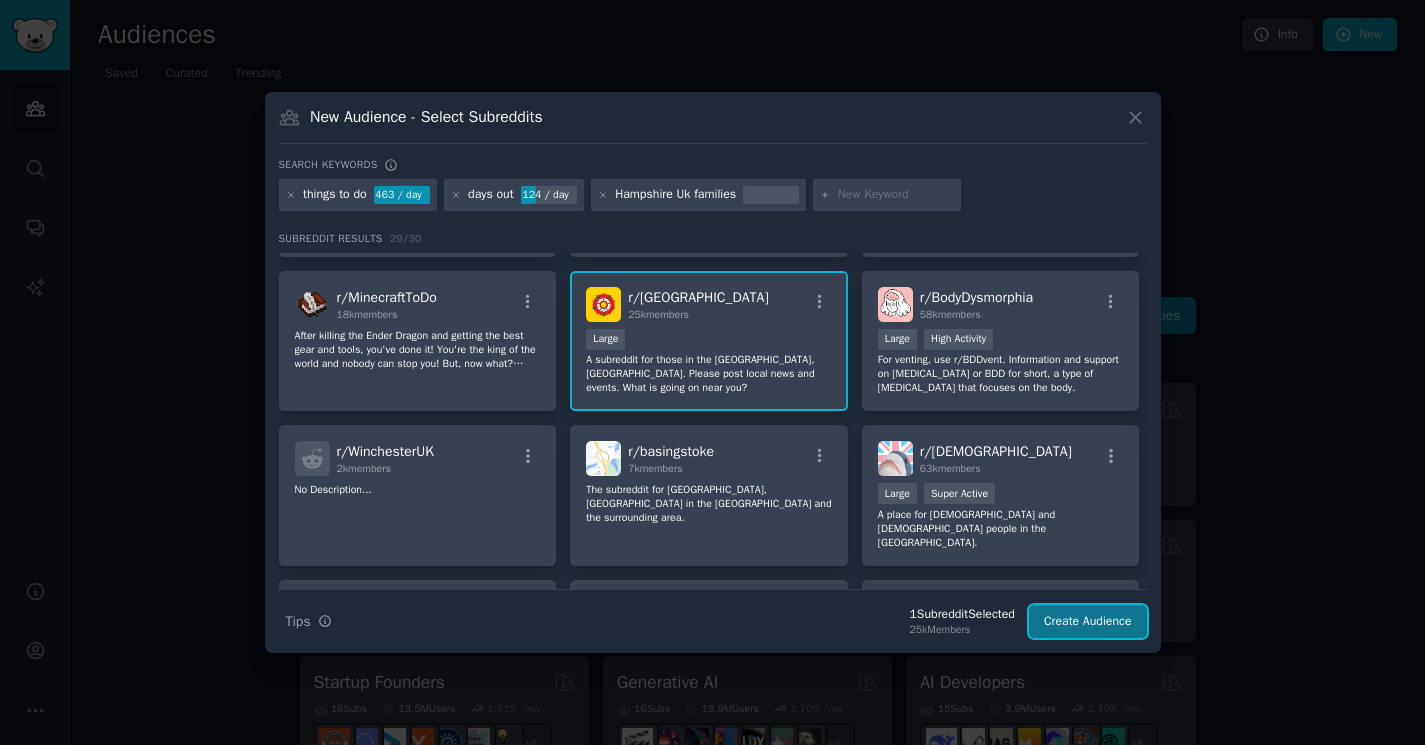 click on "Create Audience" at bounding box center [1088, 622] 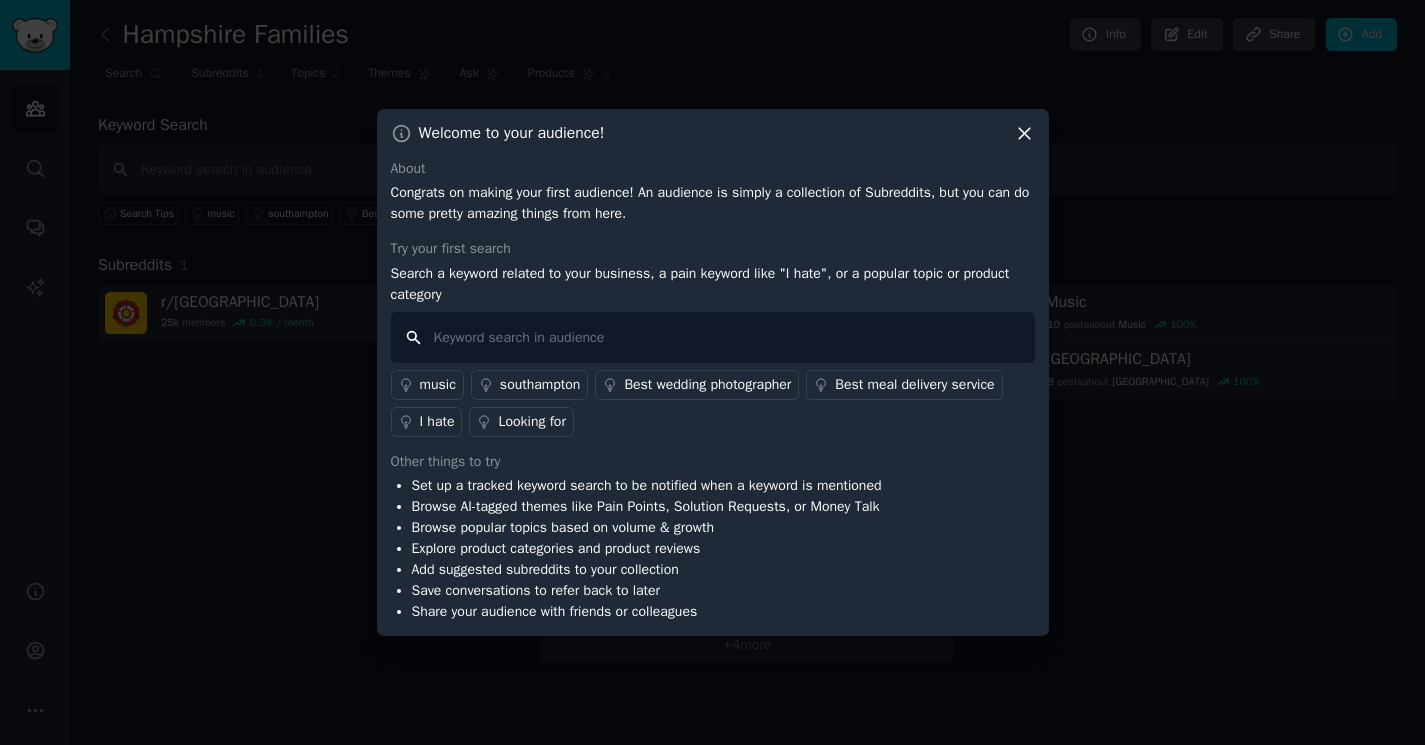 click at bounding box center (713, 337) 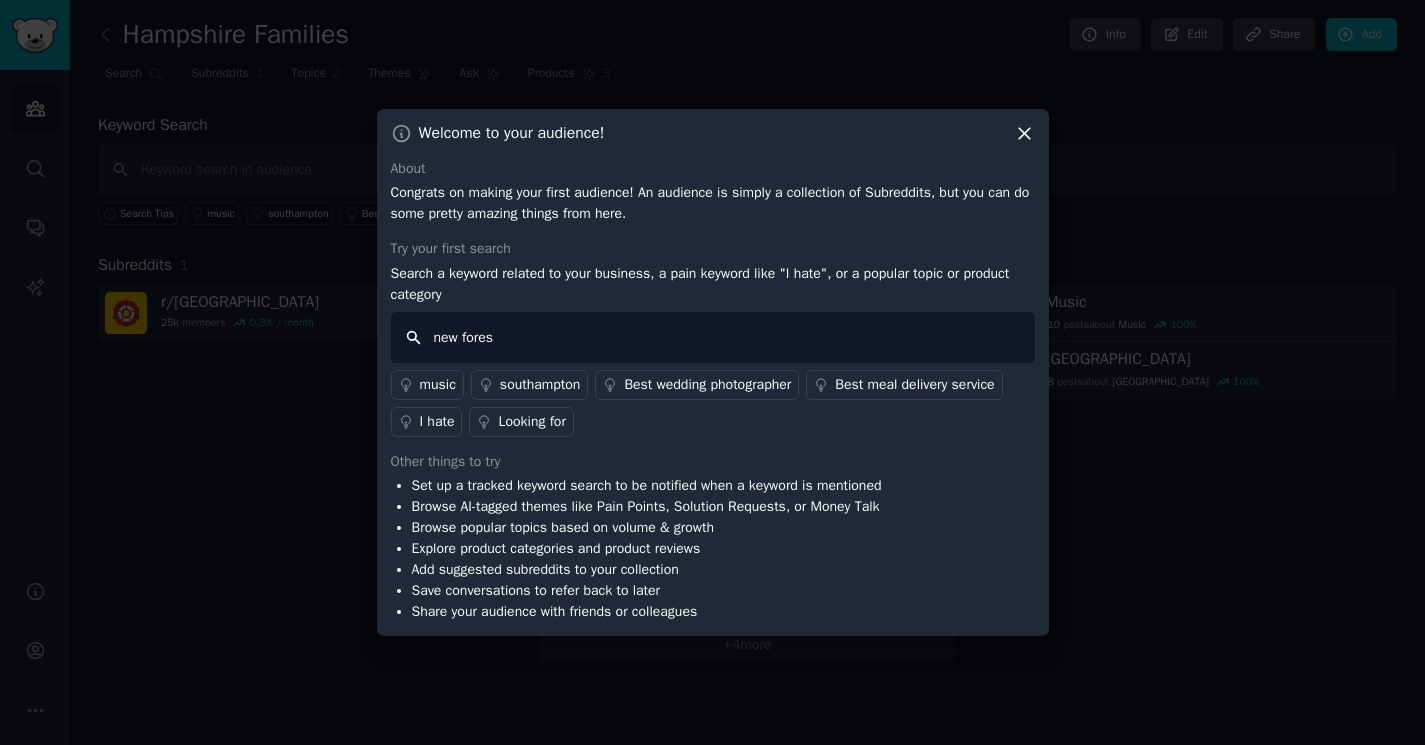 type on "new forest" 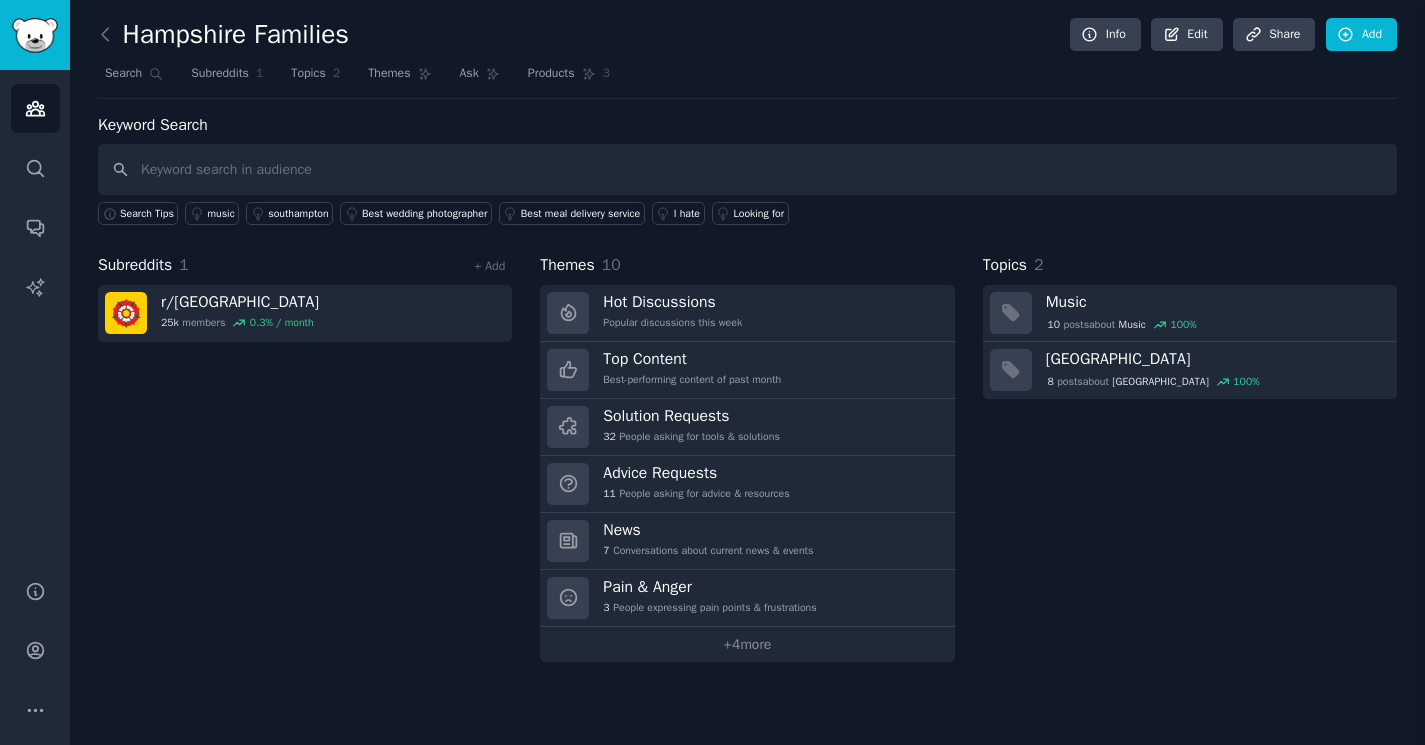 type 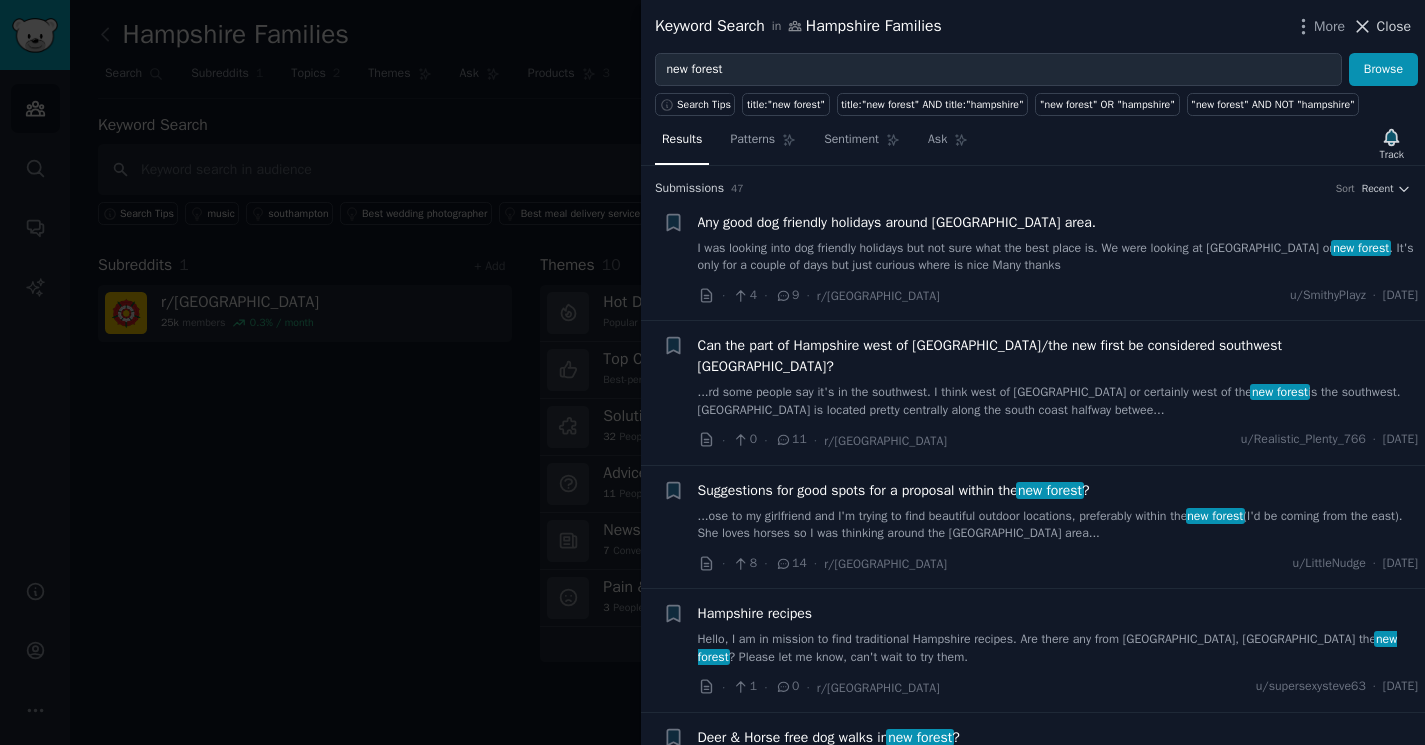 click on "Close" at bounding box center (1394, 26) 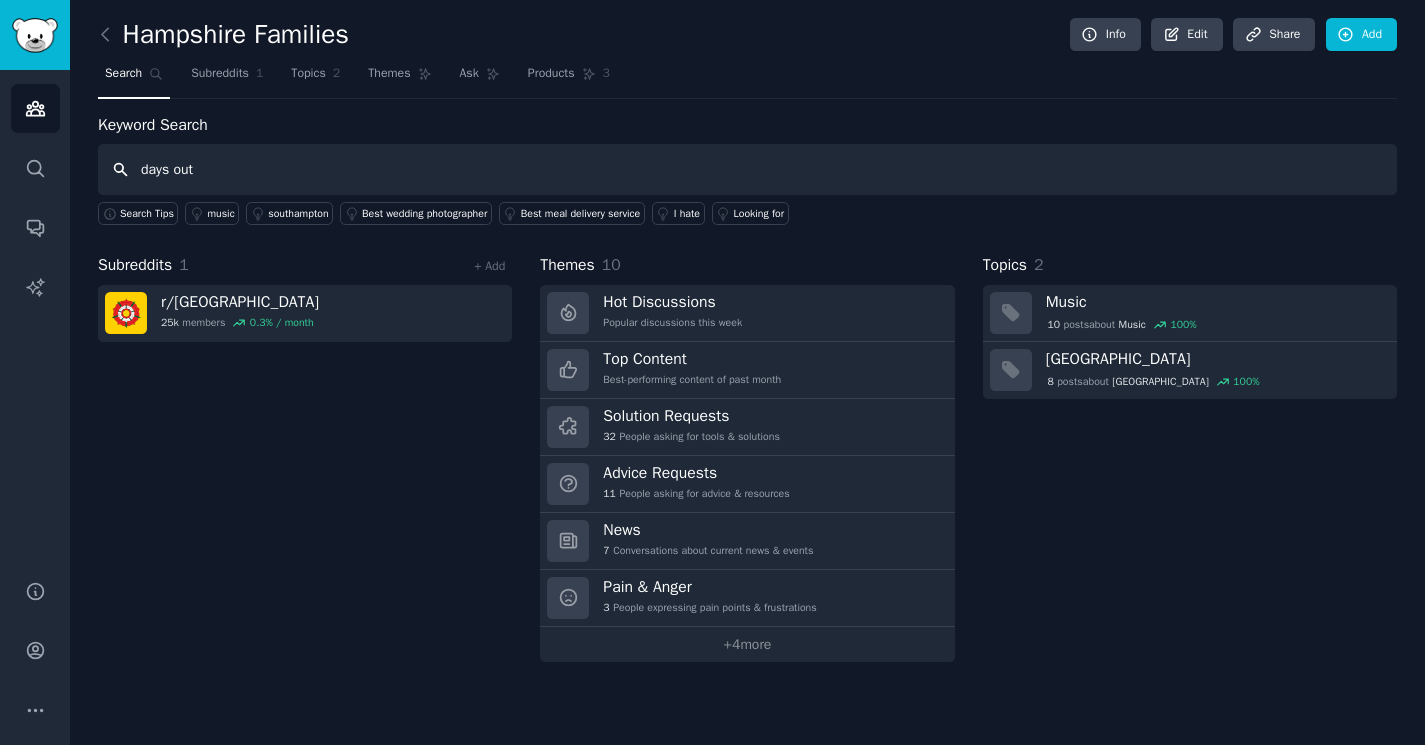 type on "days out" 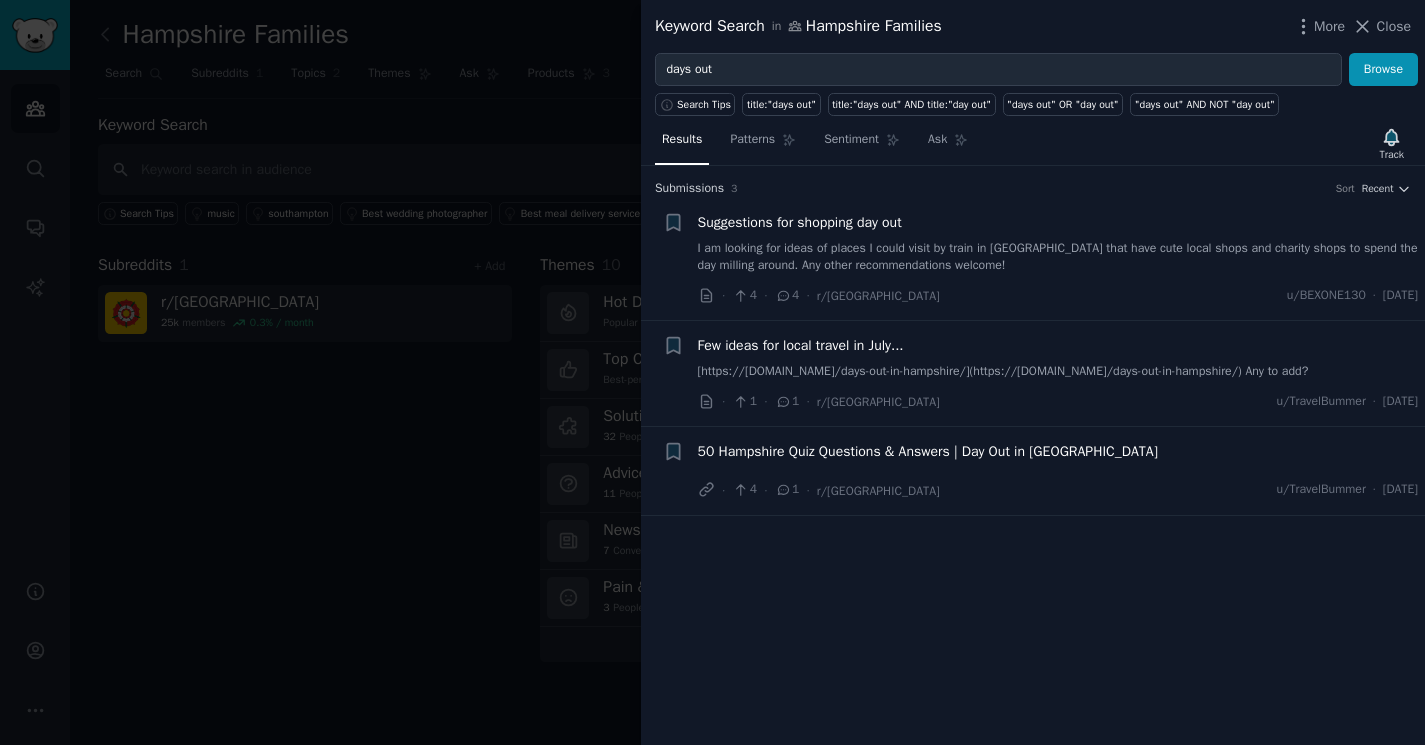 click on "[https://[DOMAIN_NAME]/days-out-in-hampshire/](https://[DOMAIN_NAME]/days-out-in-hampshire/)
Any to add?" at bounding box center [1058, 372] 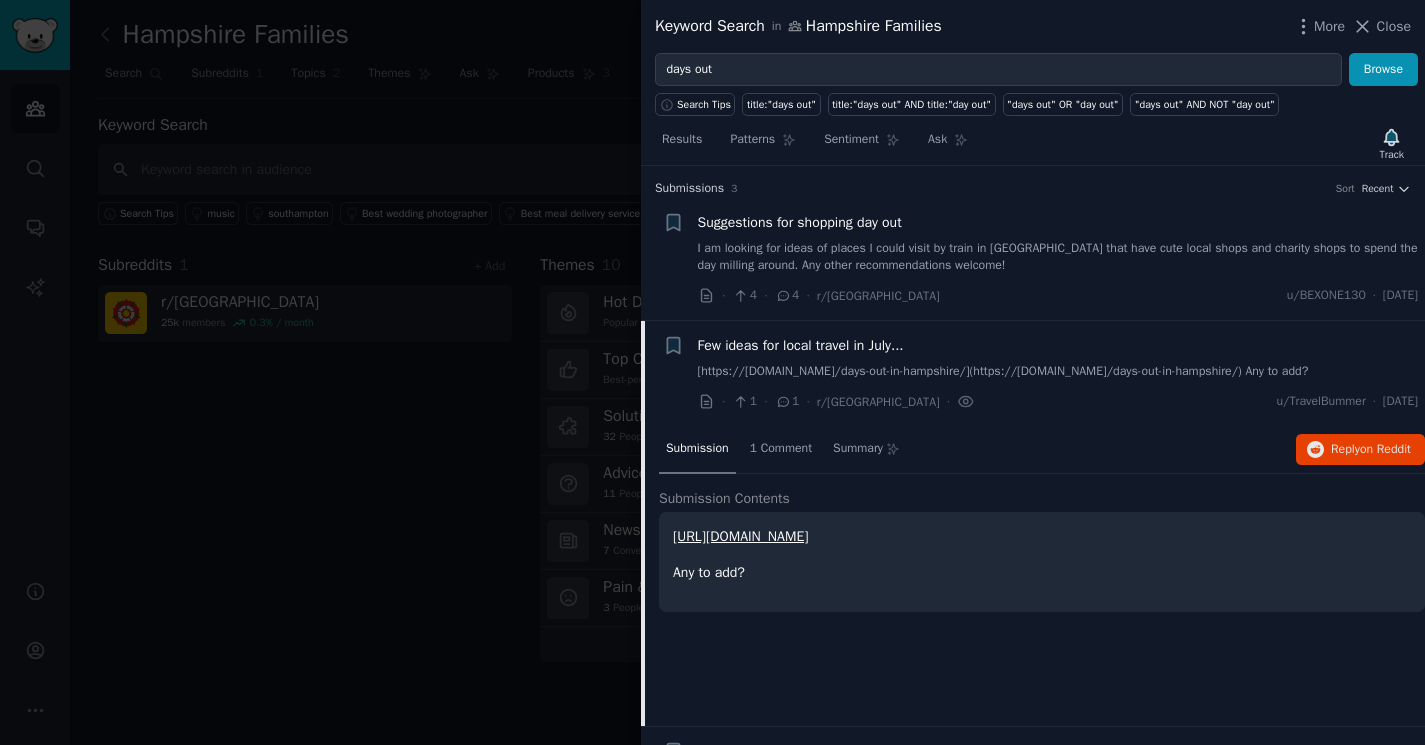 scroll, scrollTop: 70, scrollLeft: 0, axis: vertical 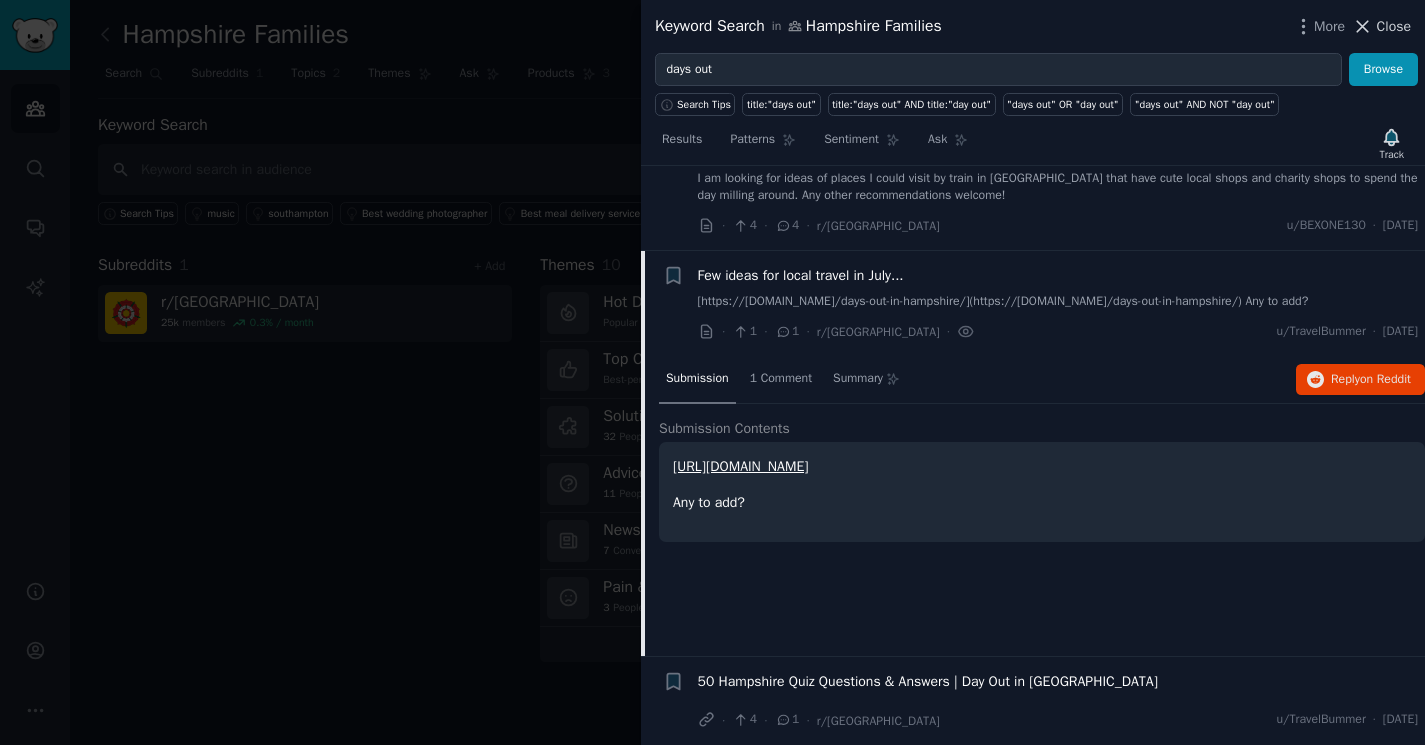 click on "Close" at bounding box center [1394, 26] 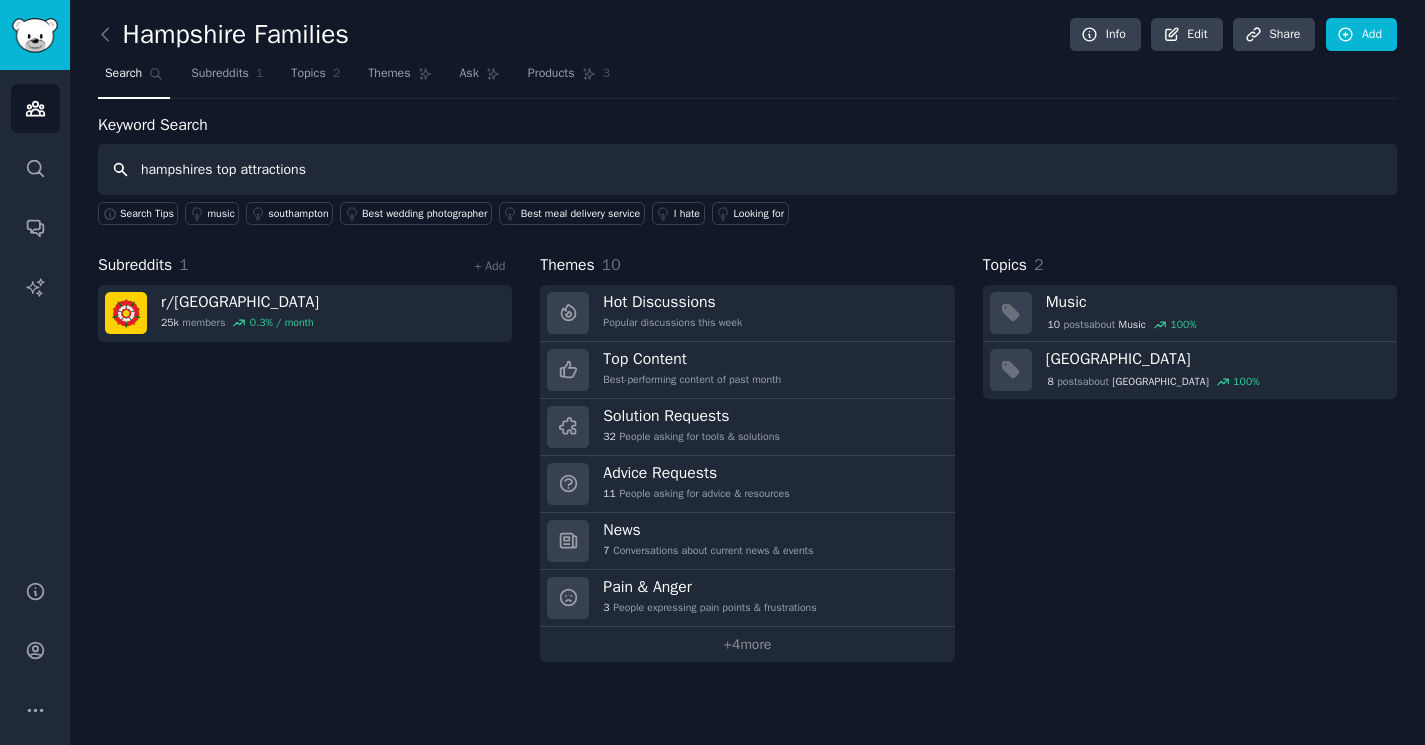 type on "hampshires top attractions" 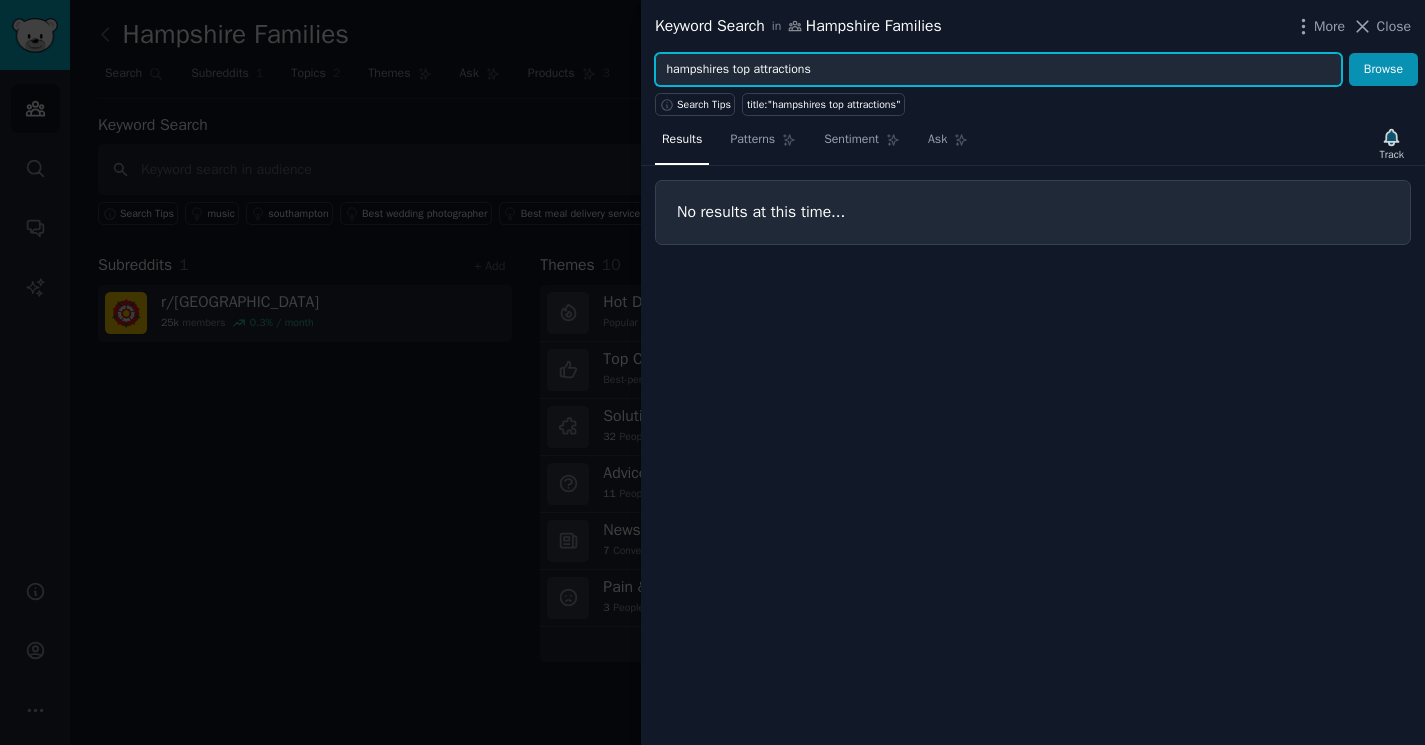 click on "hampshires top attractions" at bounding box center (998, 70) 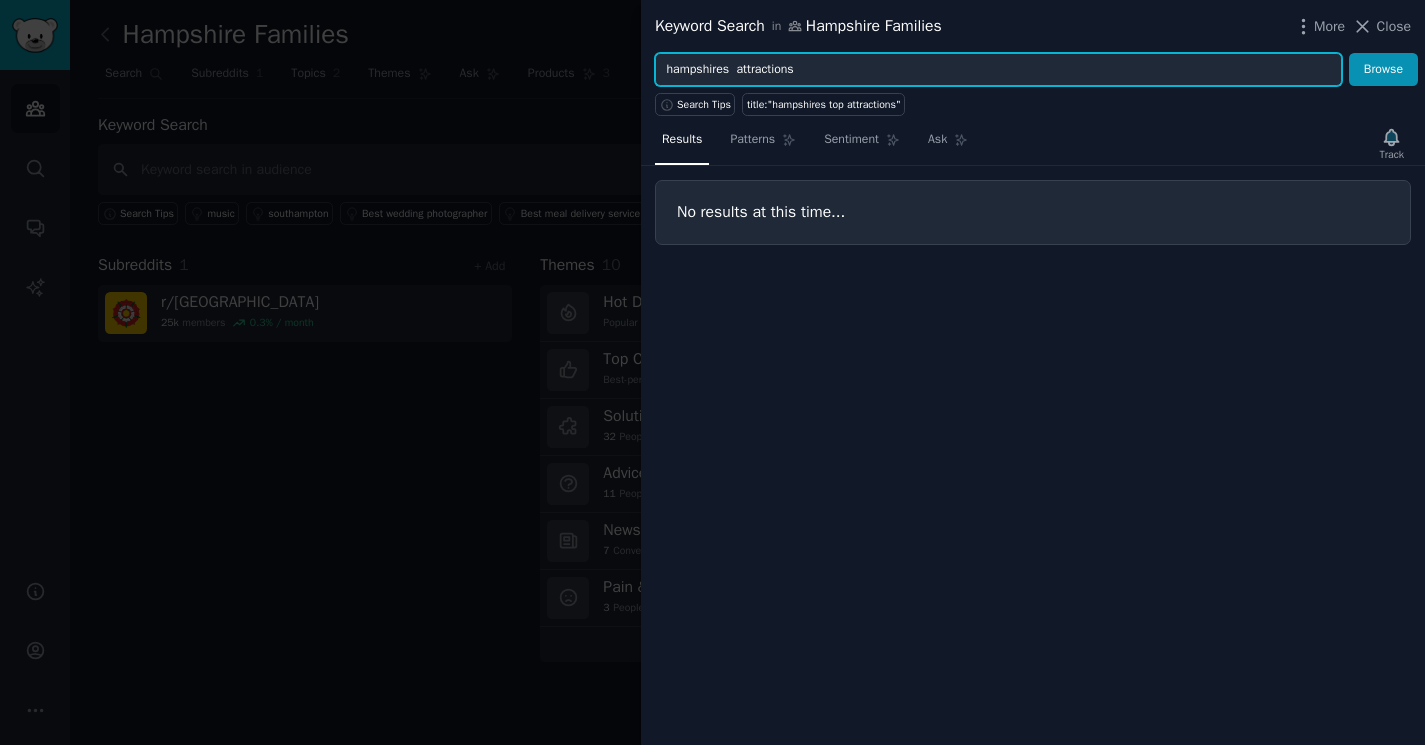 click on "Browse" at bounding box center [1383, 70] 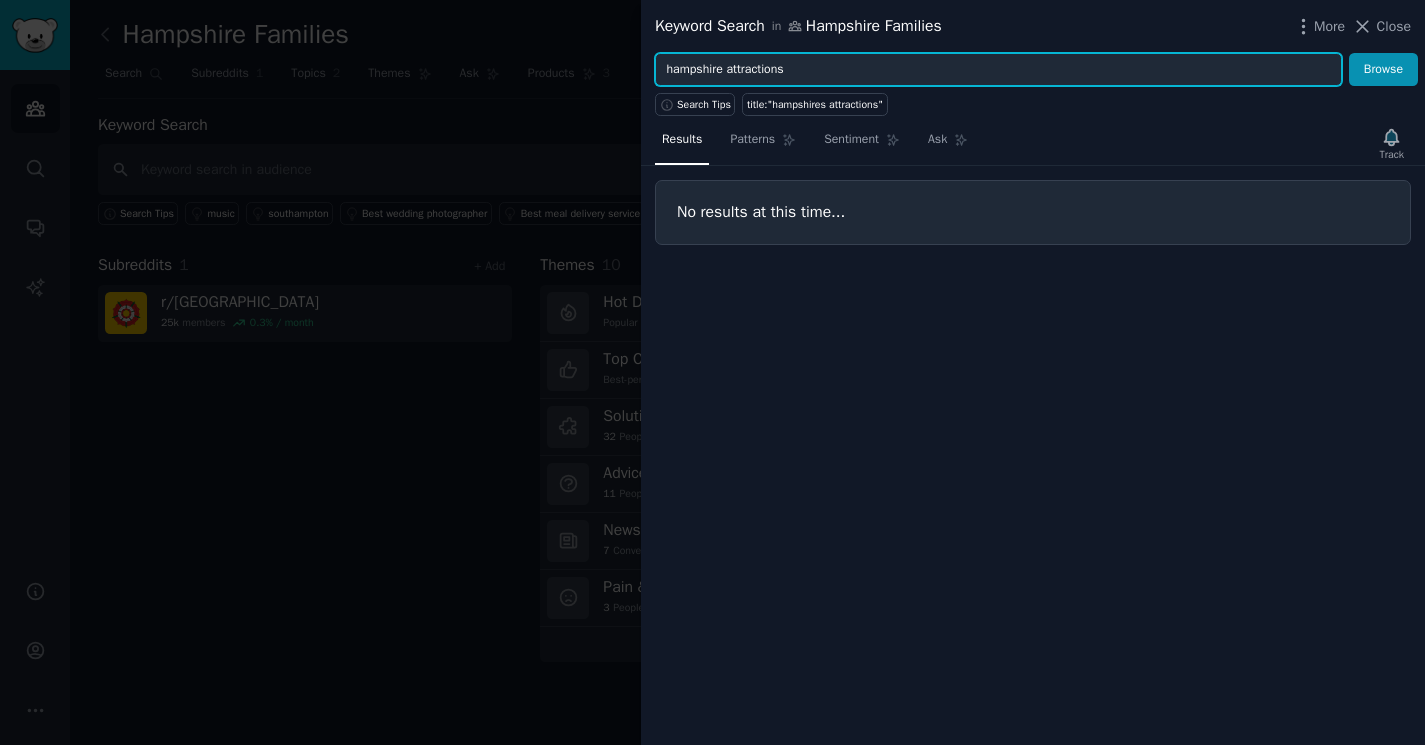 type on "hampshire attractions" 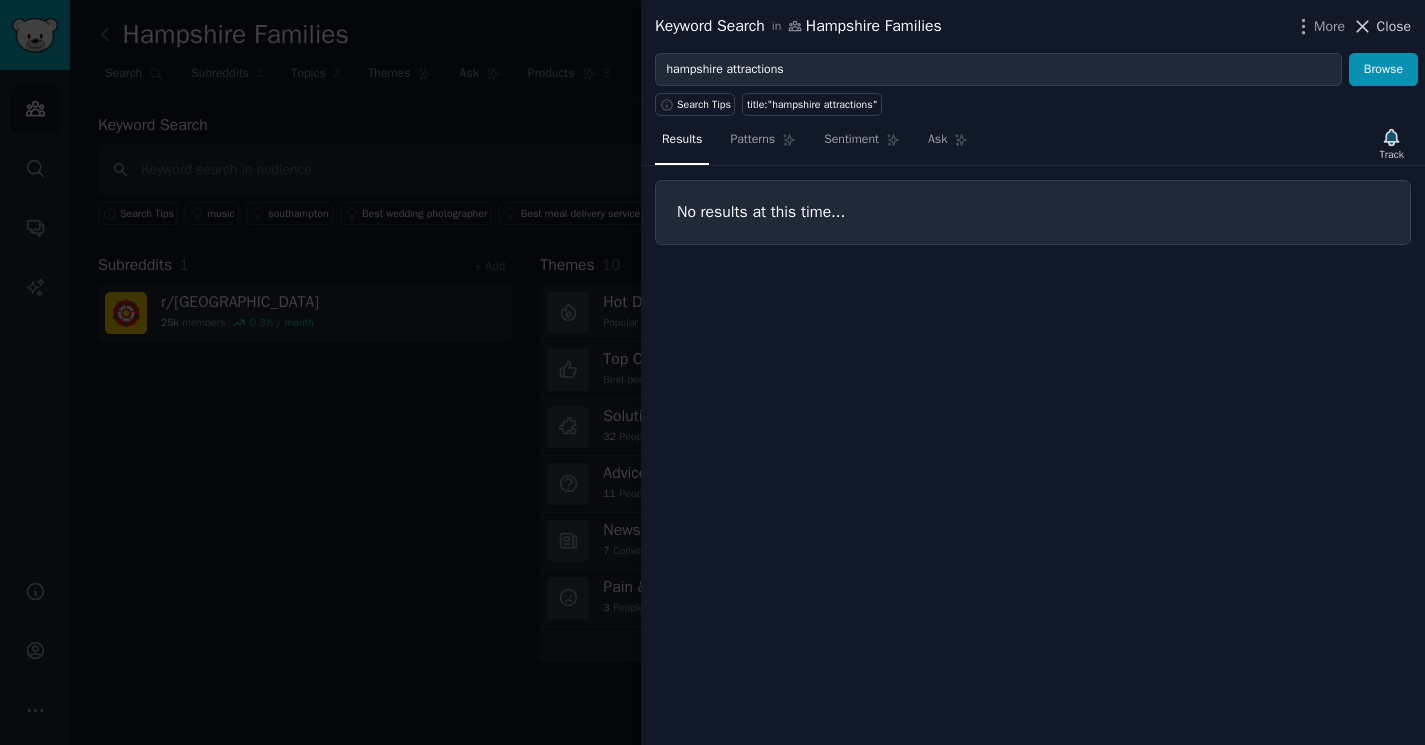 click on "Close" at bounding box center [1394, 26] 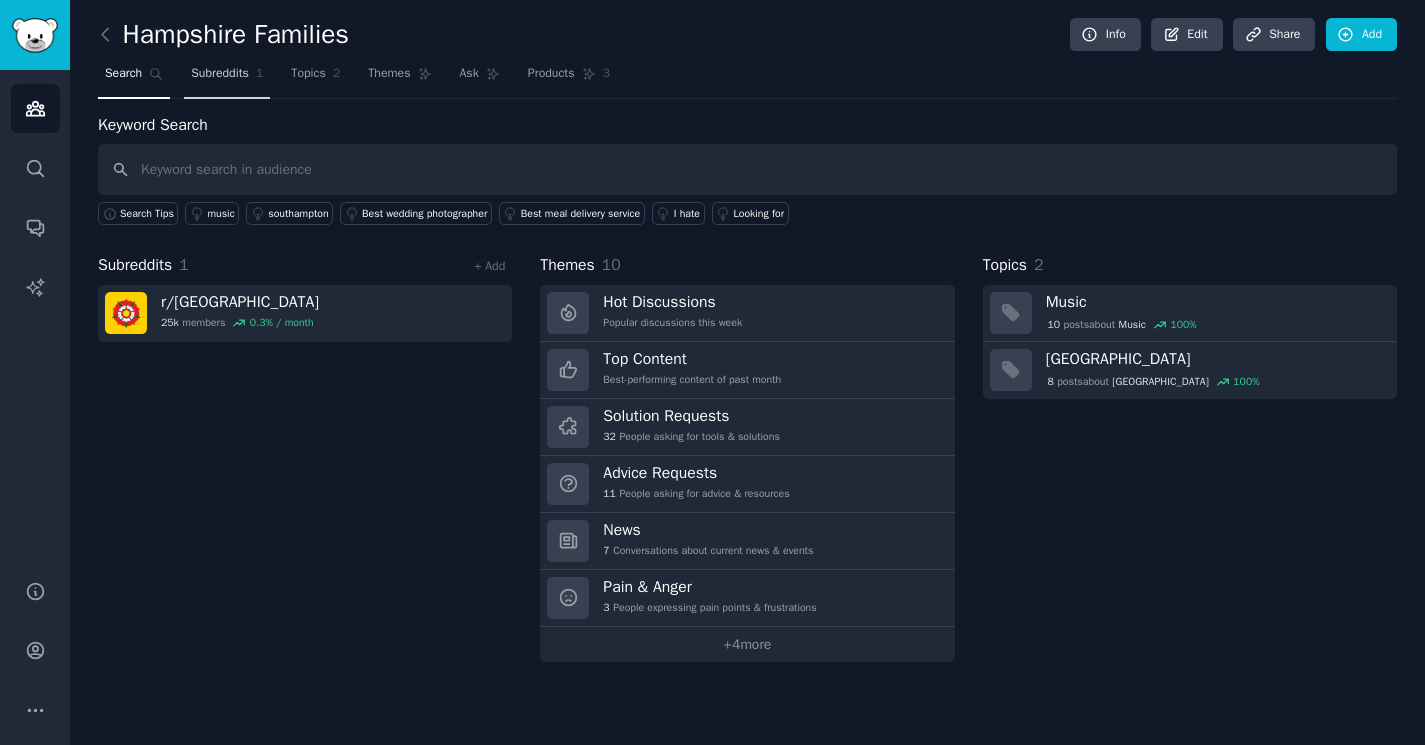 click on "Subreddits" at bounding box center [220, 74] 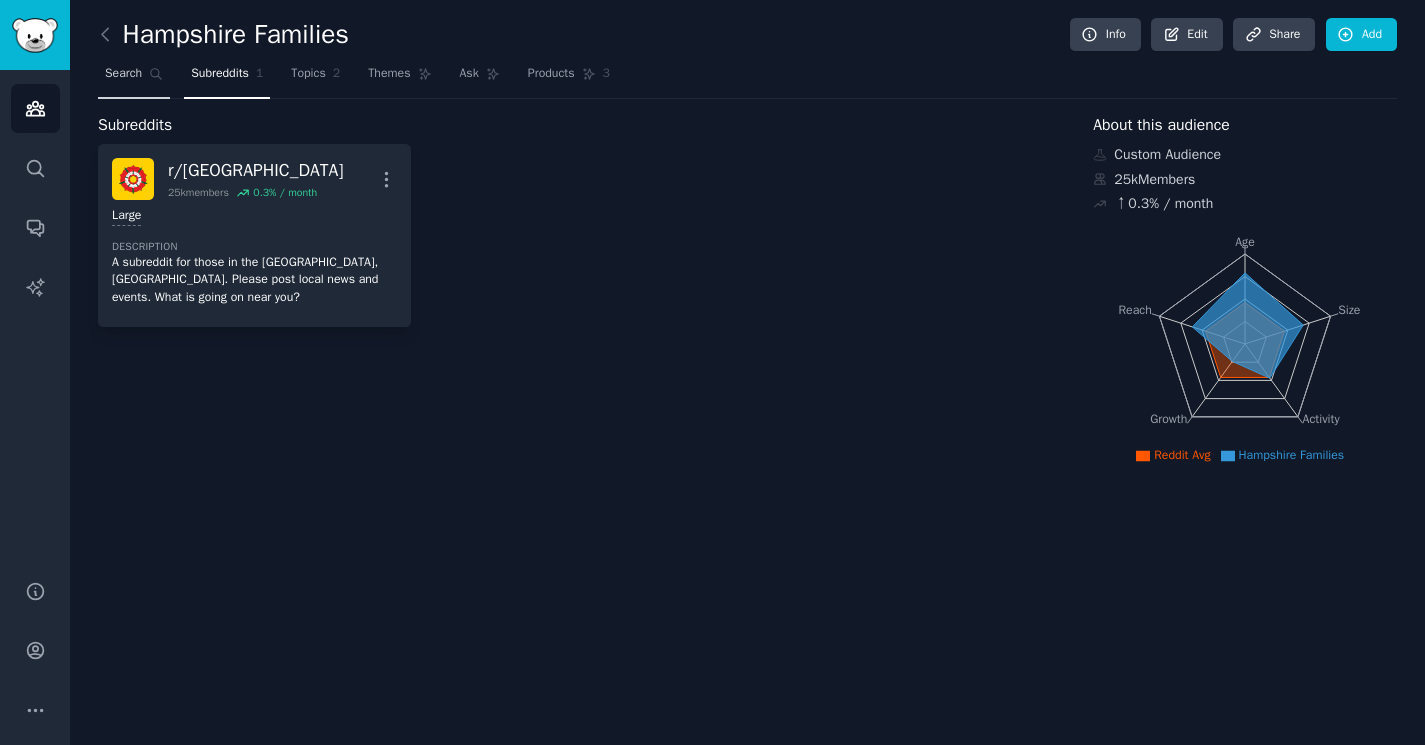 click on "Search" at bounding box center (123, 74) 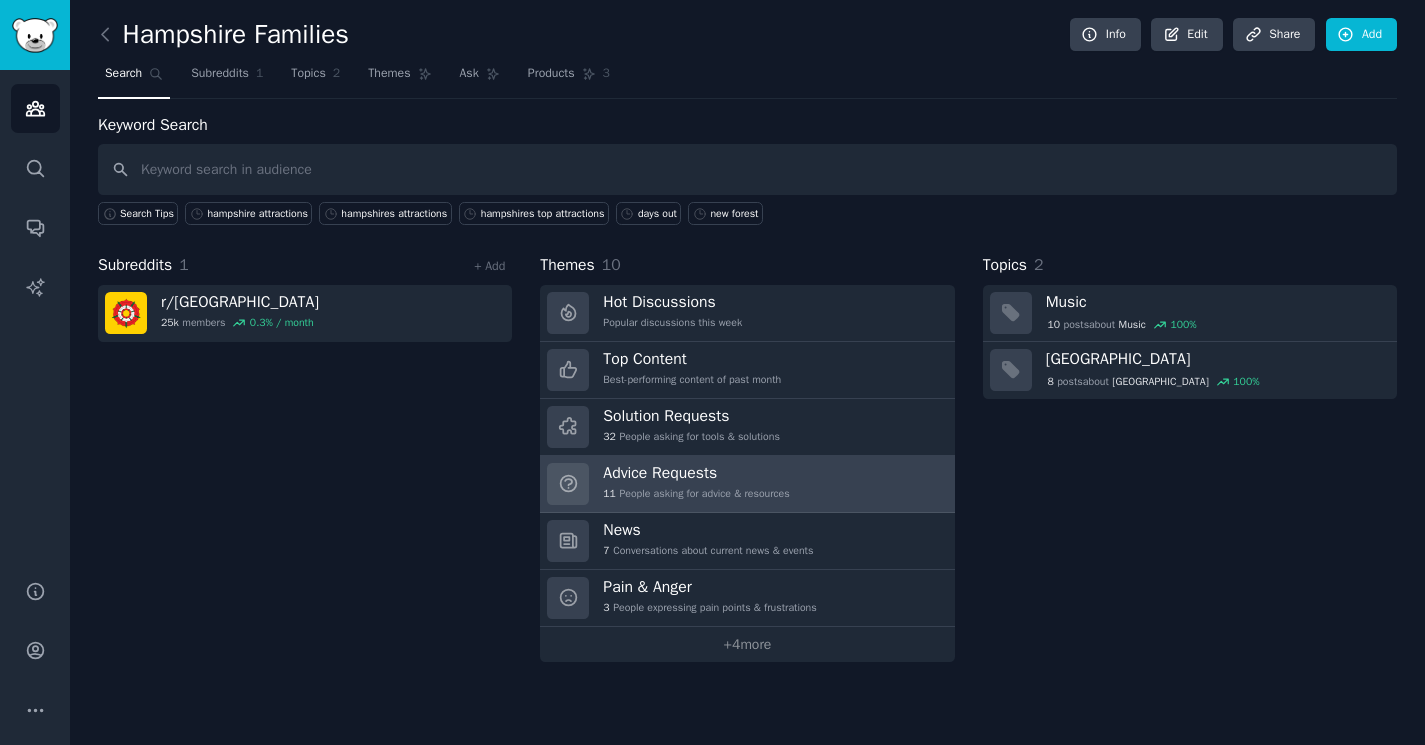 click on "11 People asking for advice & resources" at bounding box center (696, 494) 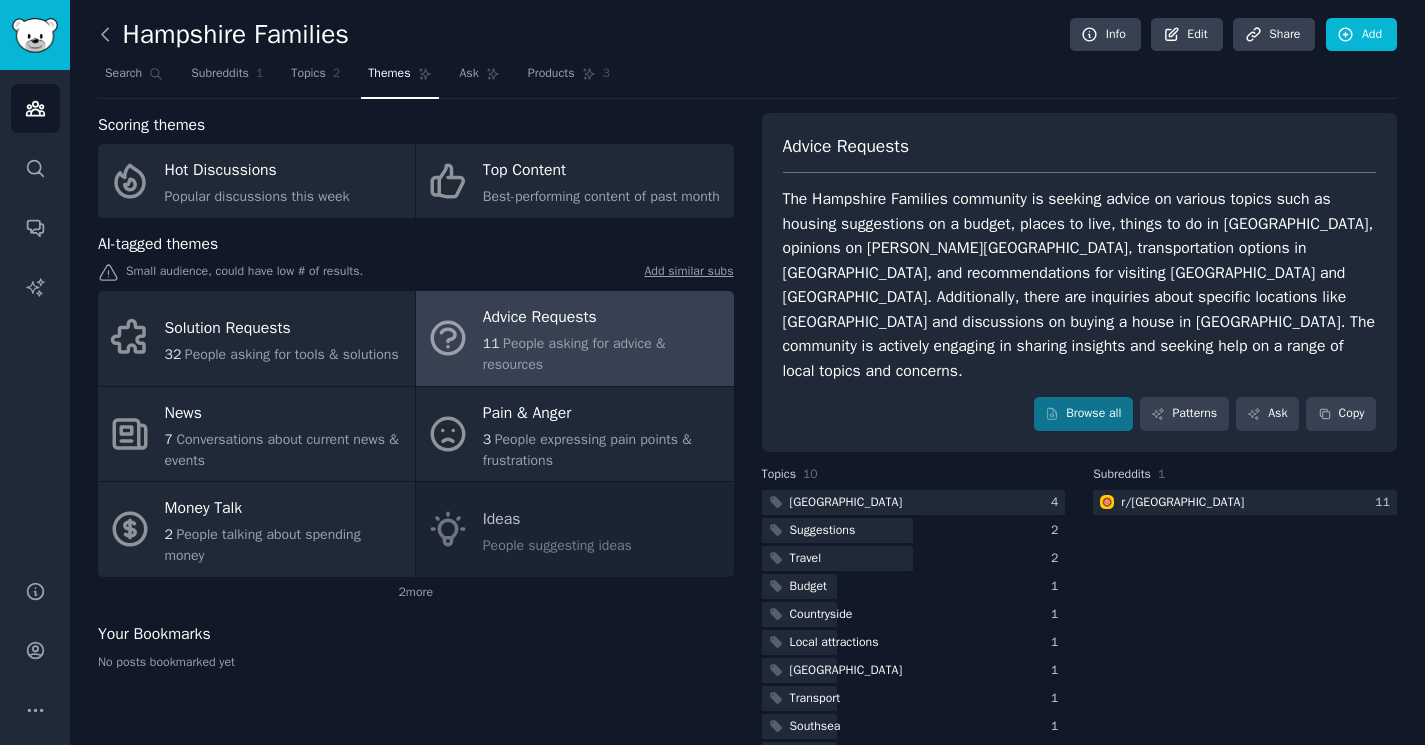 click 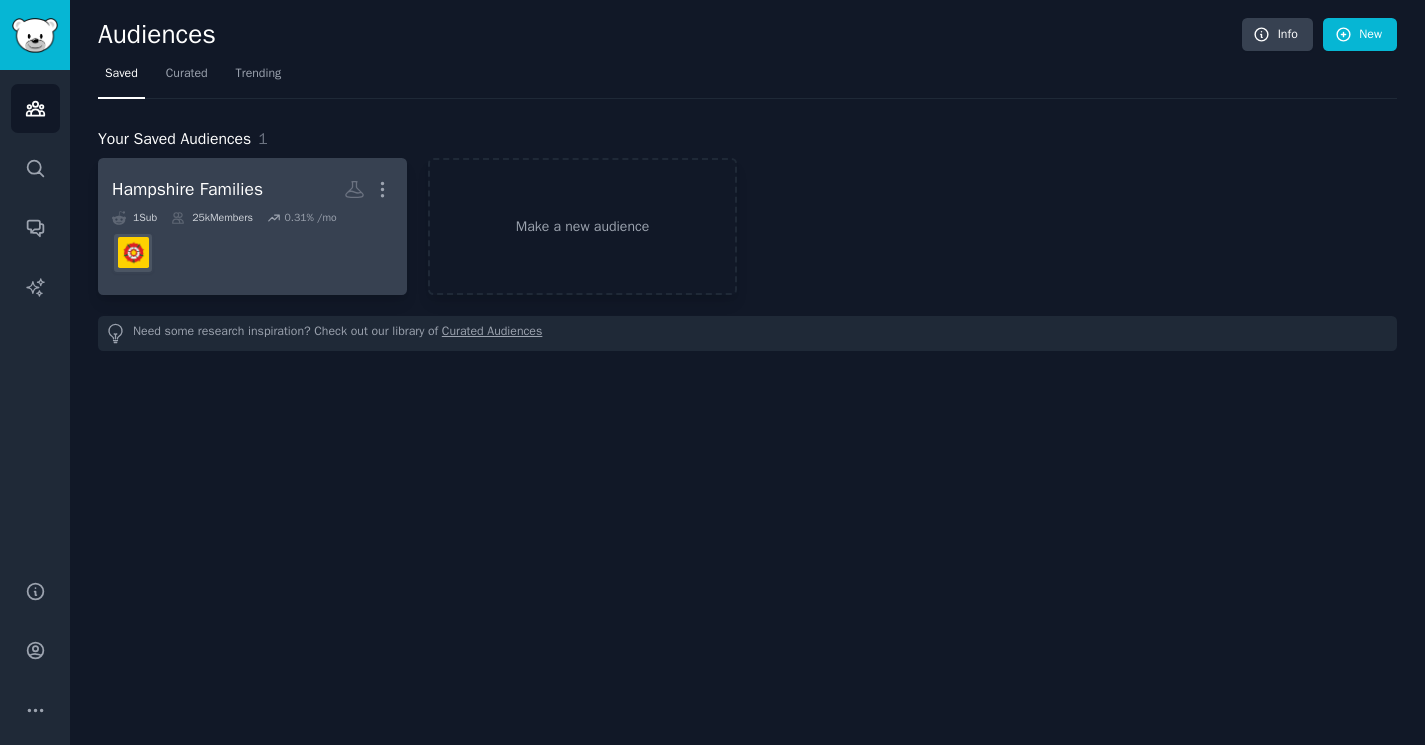 click on "0.31 % /mo" at bounding box center [310, 218] 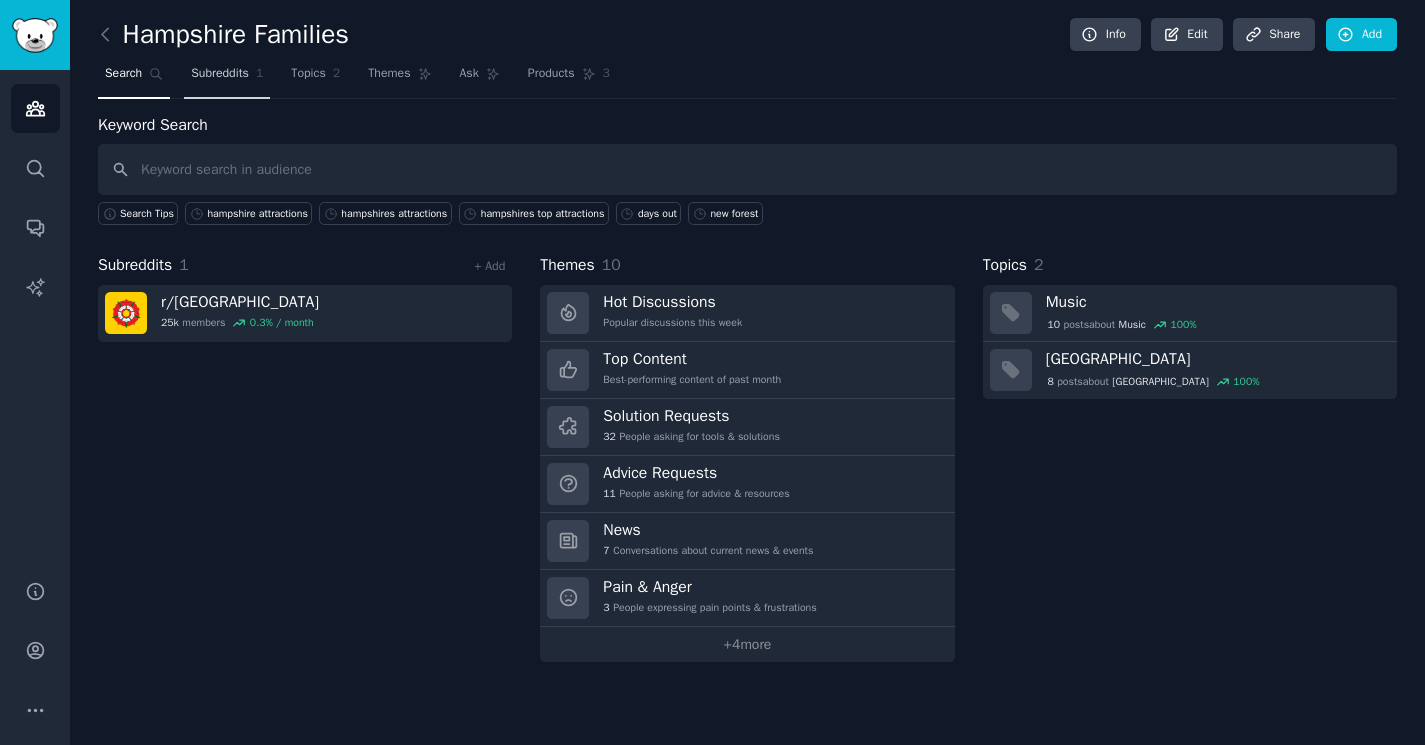 click on "Subreddits" at bounding box center [220, 74] 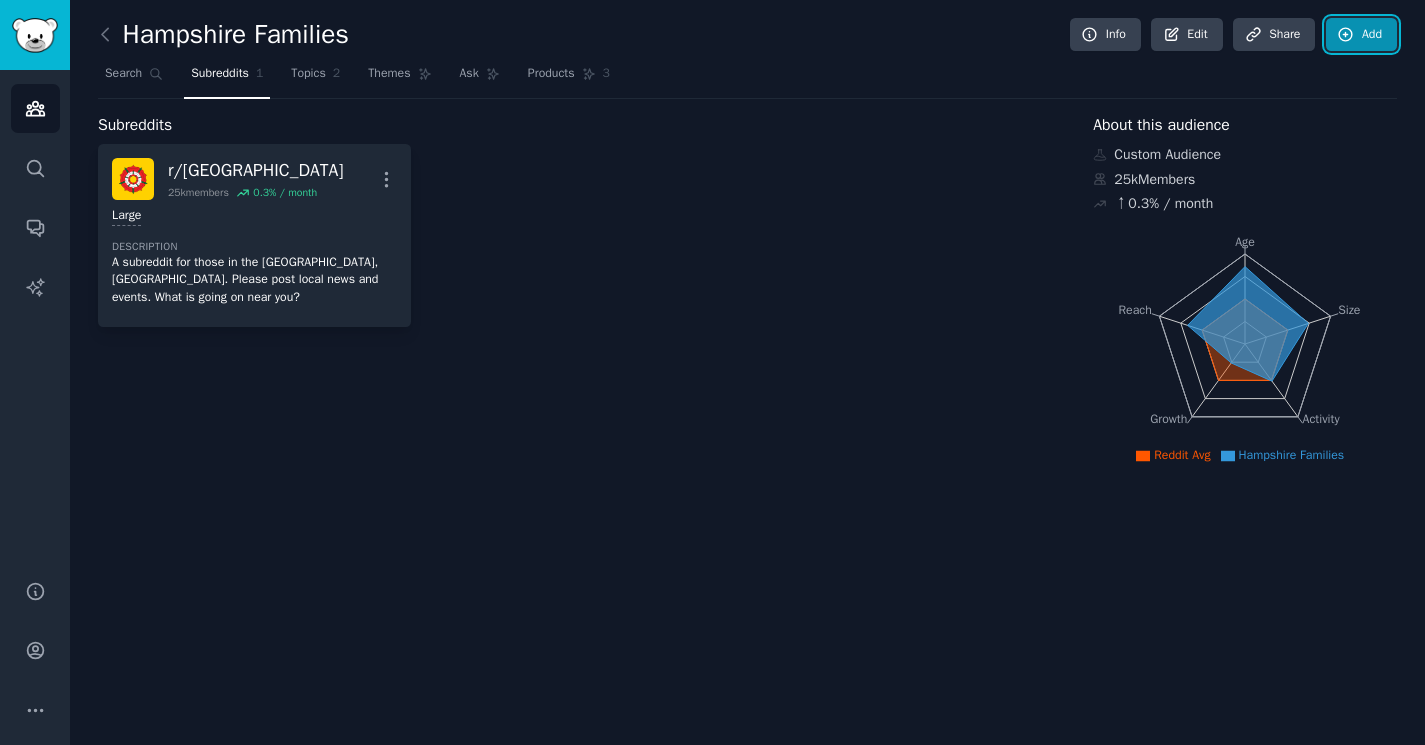 click on "Add" at bounding box center [1361, 35] 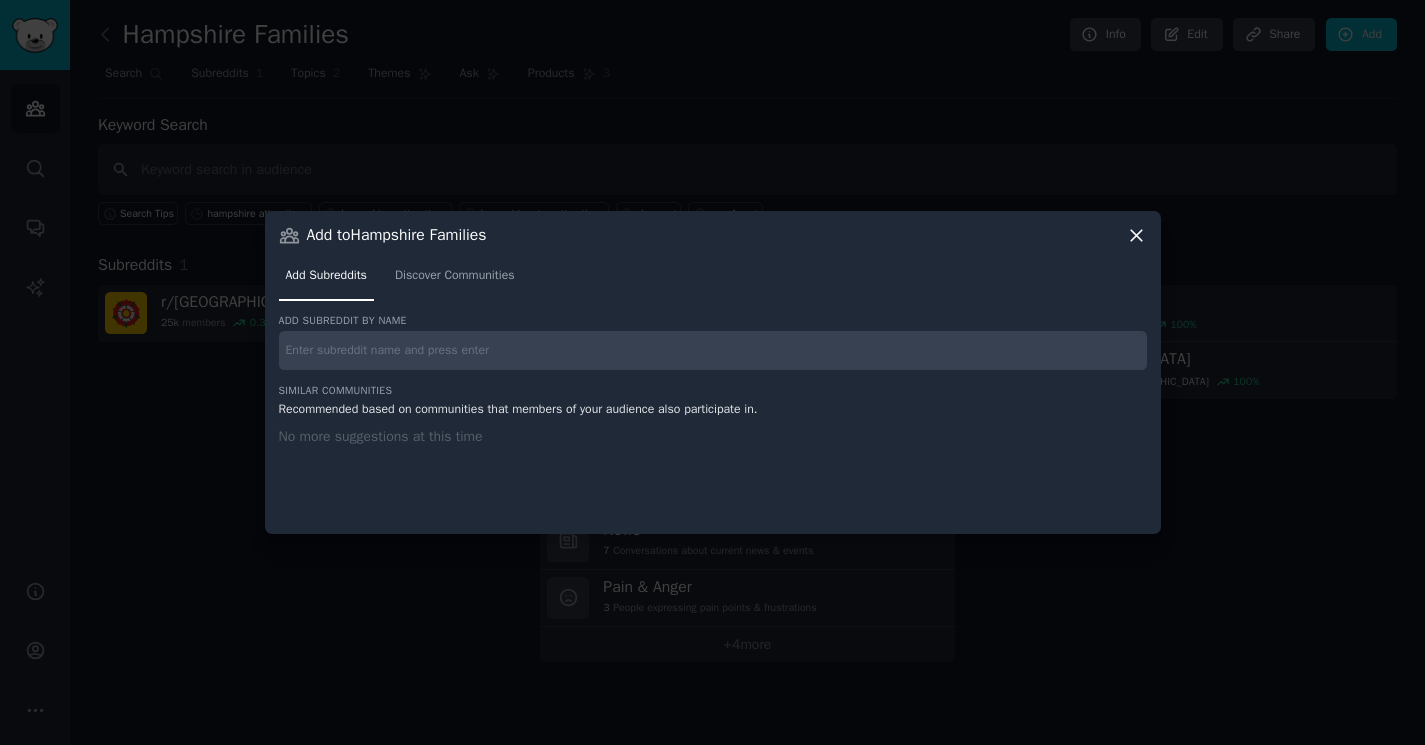 click at bounding box center (713, 350) 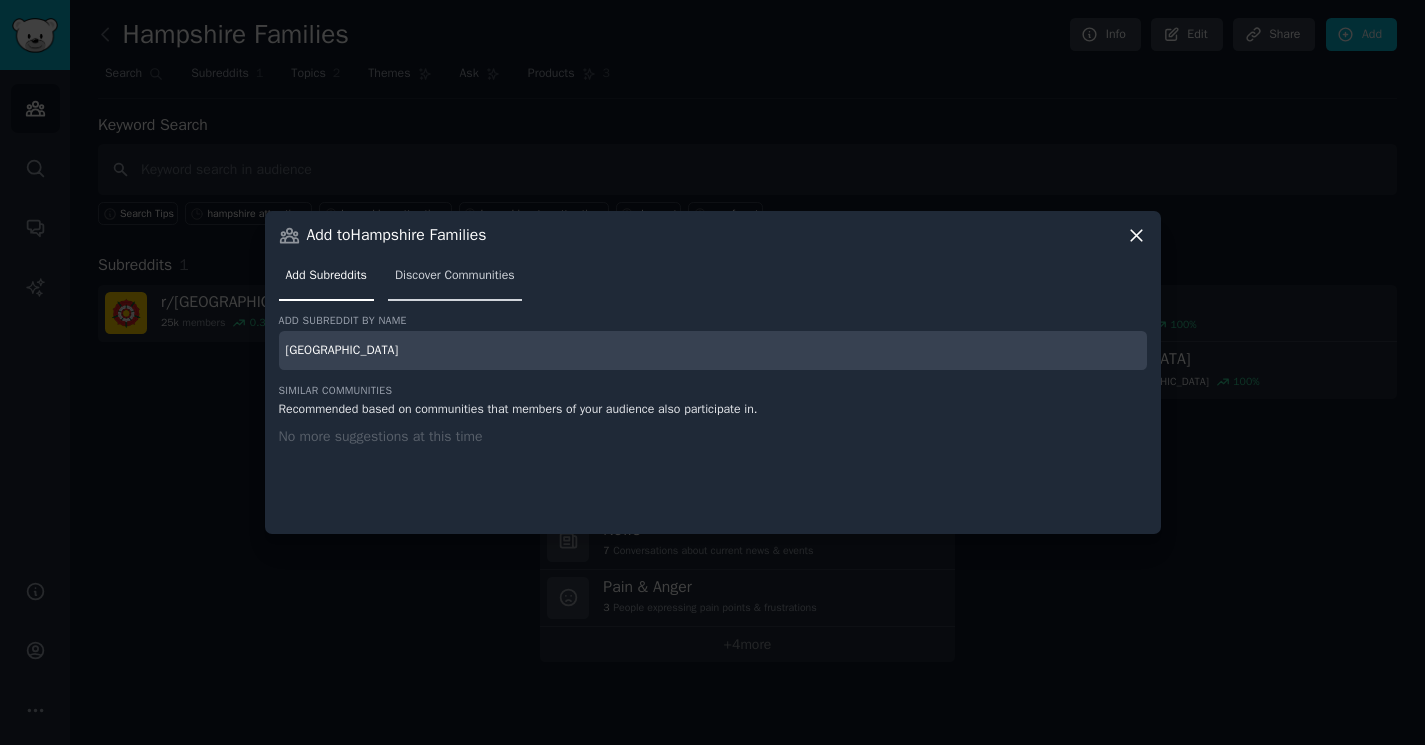 type on "[GEOGRAPHIC_DATA]" 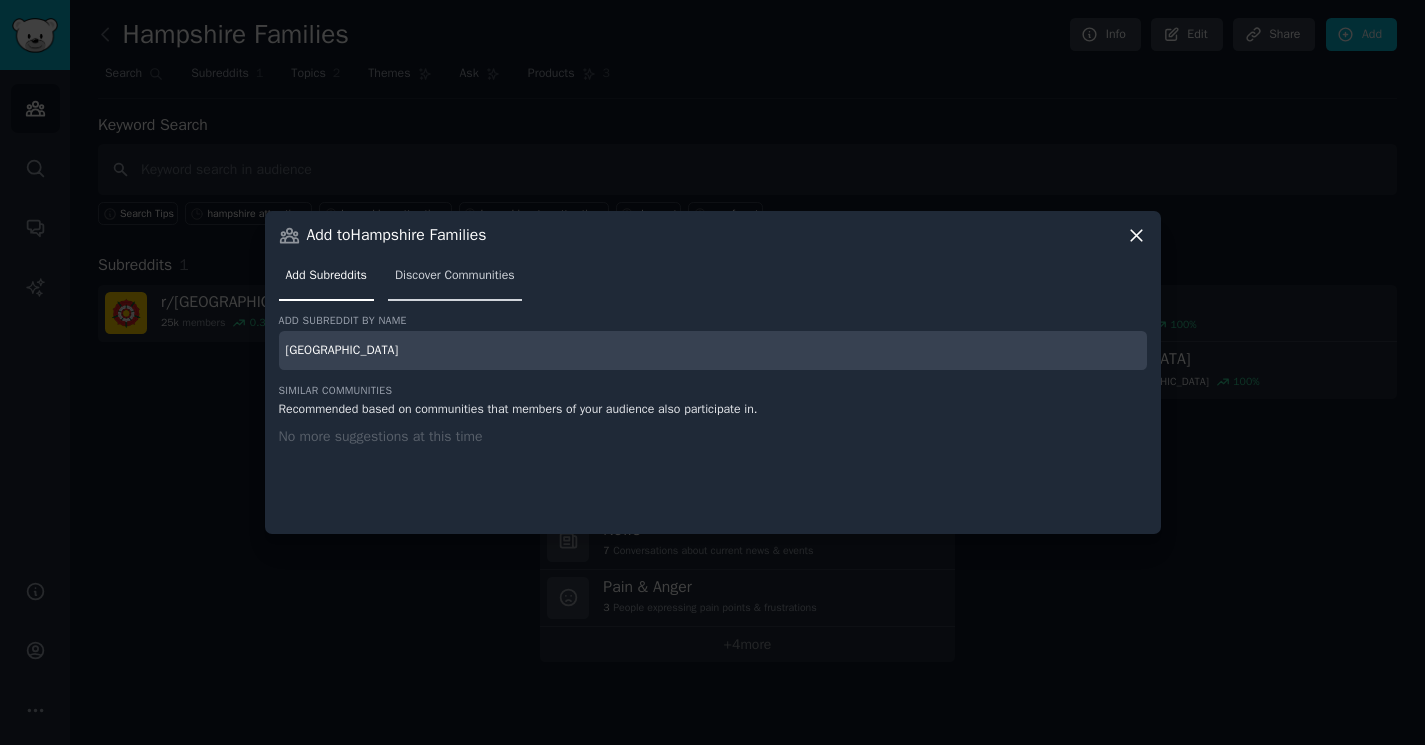 click on "Discover Communities" at bounding box center [455, 276] 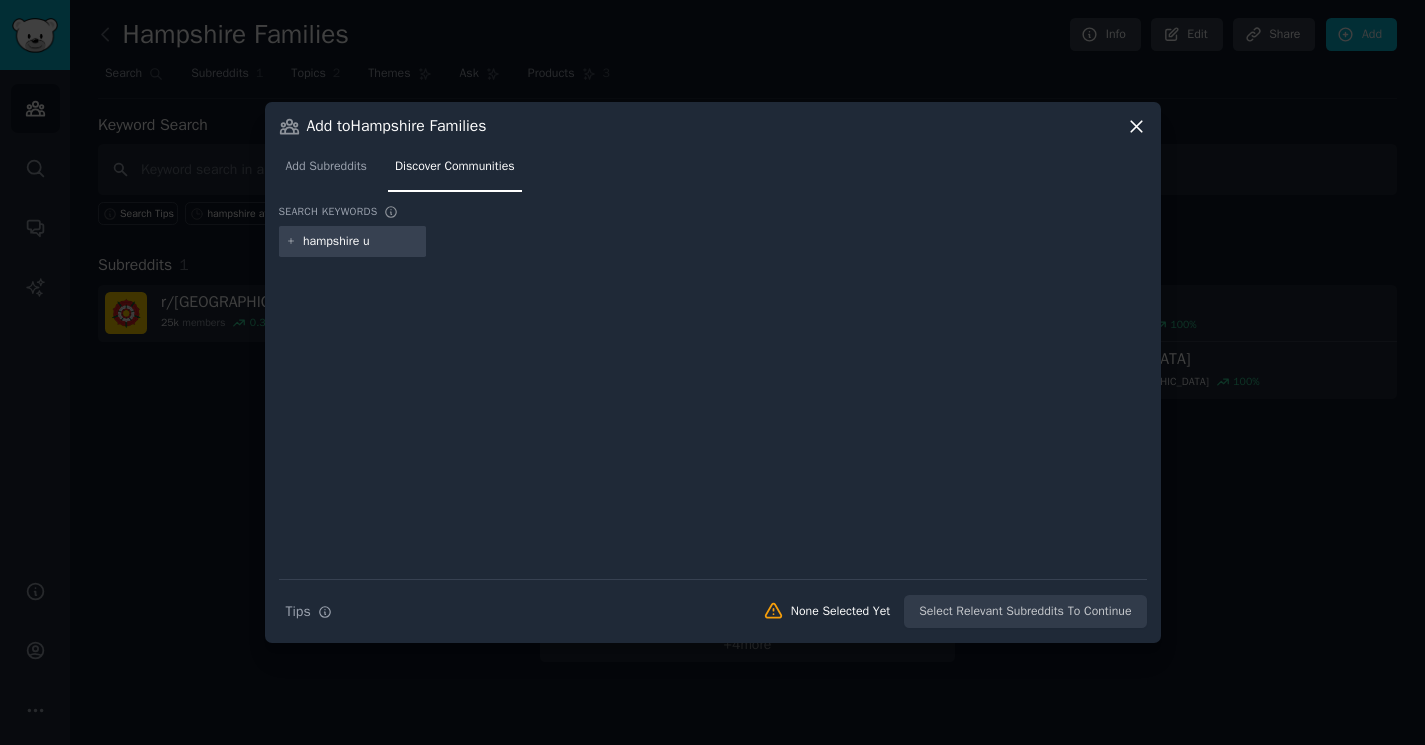 type on "hampshire [GEOGRAPHIC_DATA]" 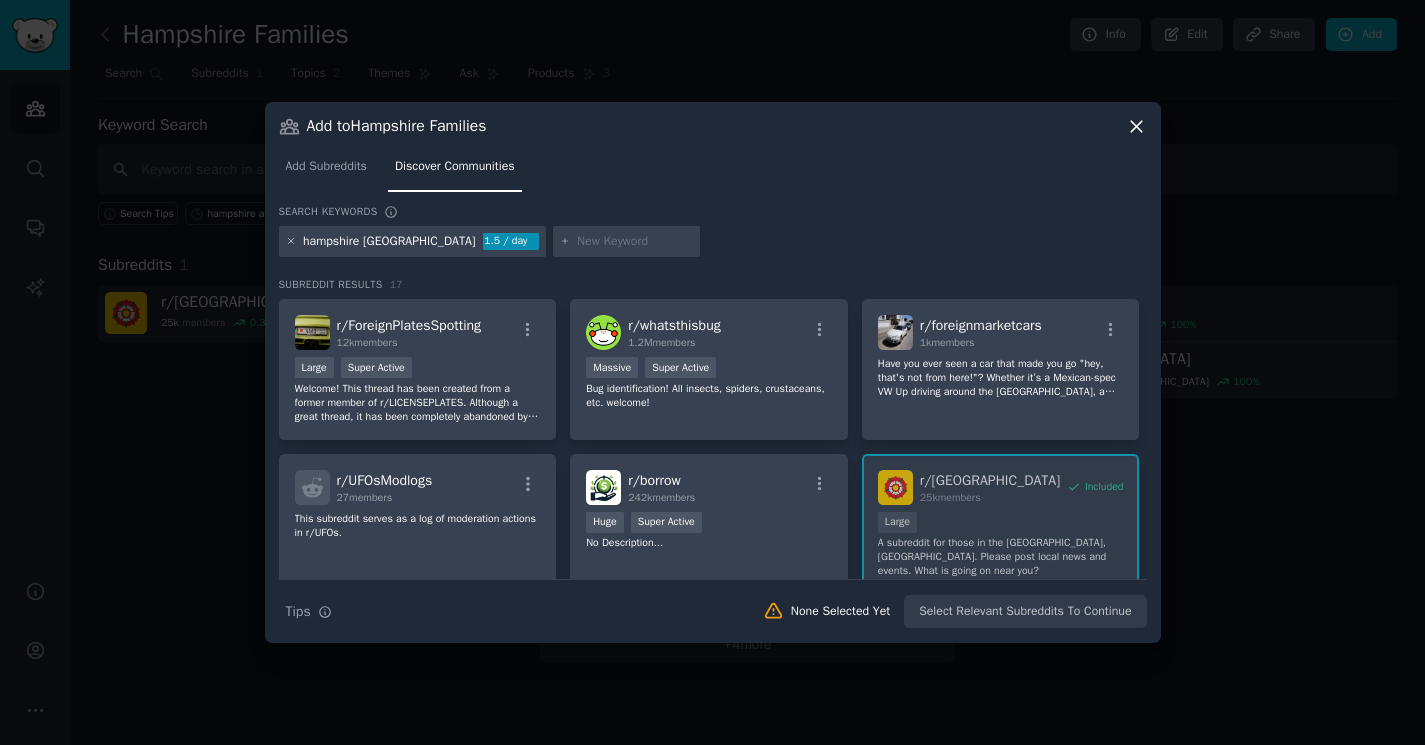 click 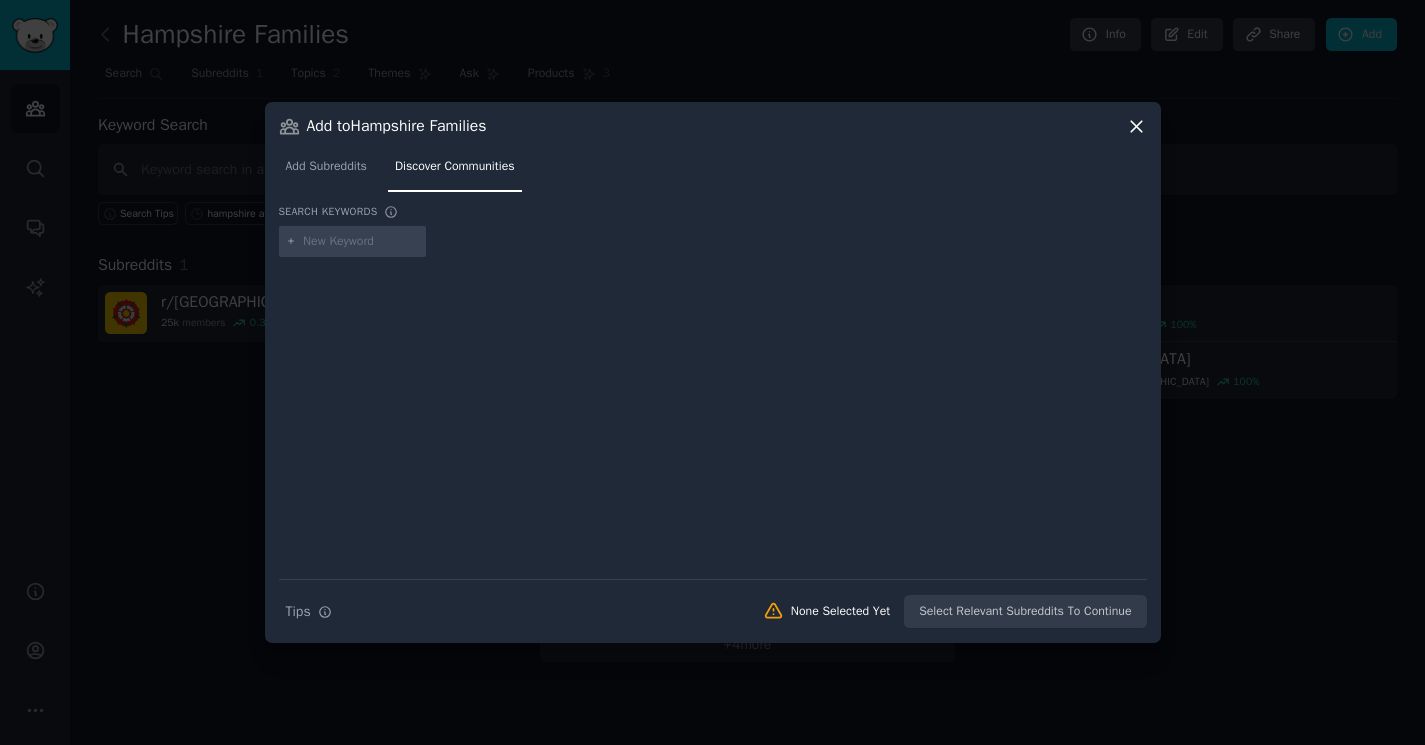 click at bounding box center [361, 242] 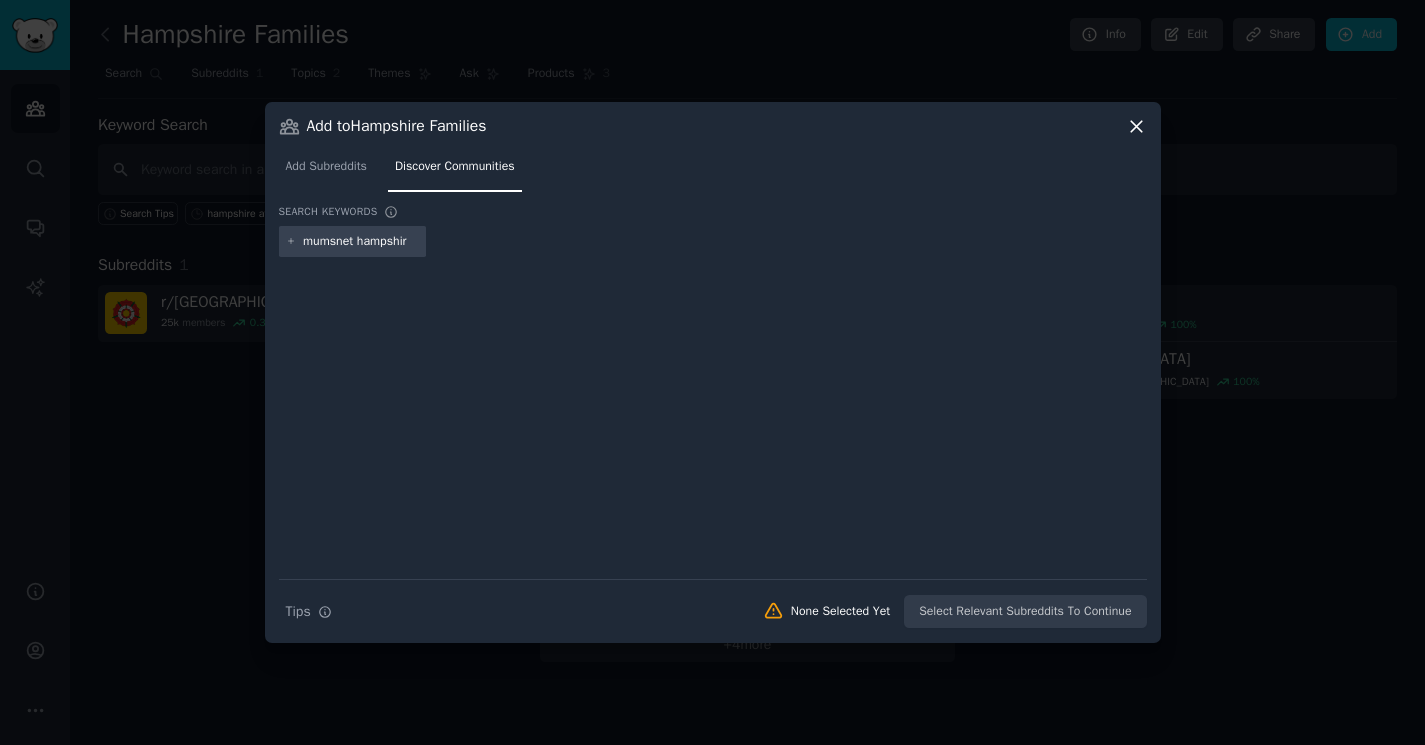 type on "mumsnet [GEOGRAPHIC_DATA]" 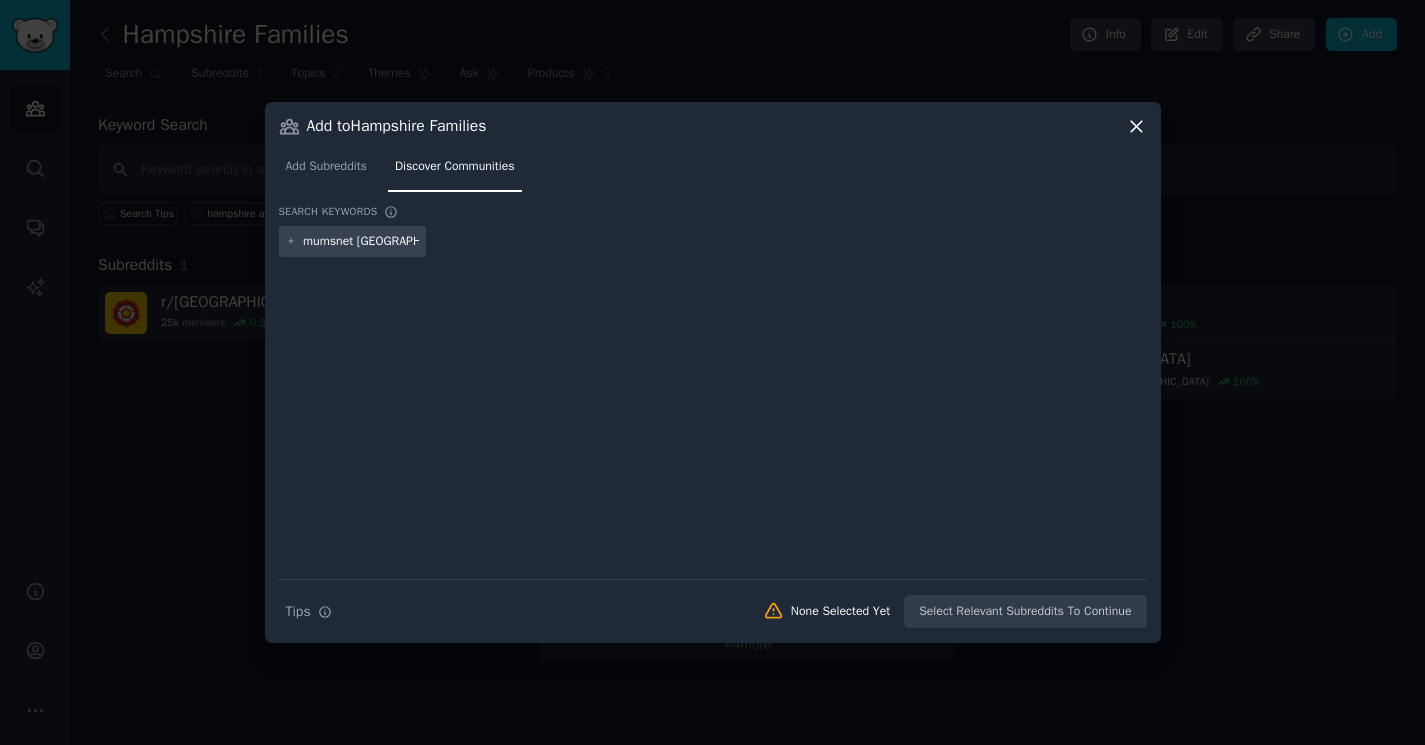 type 